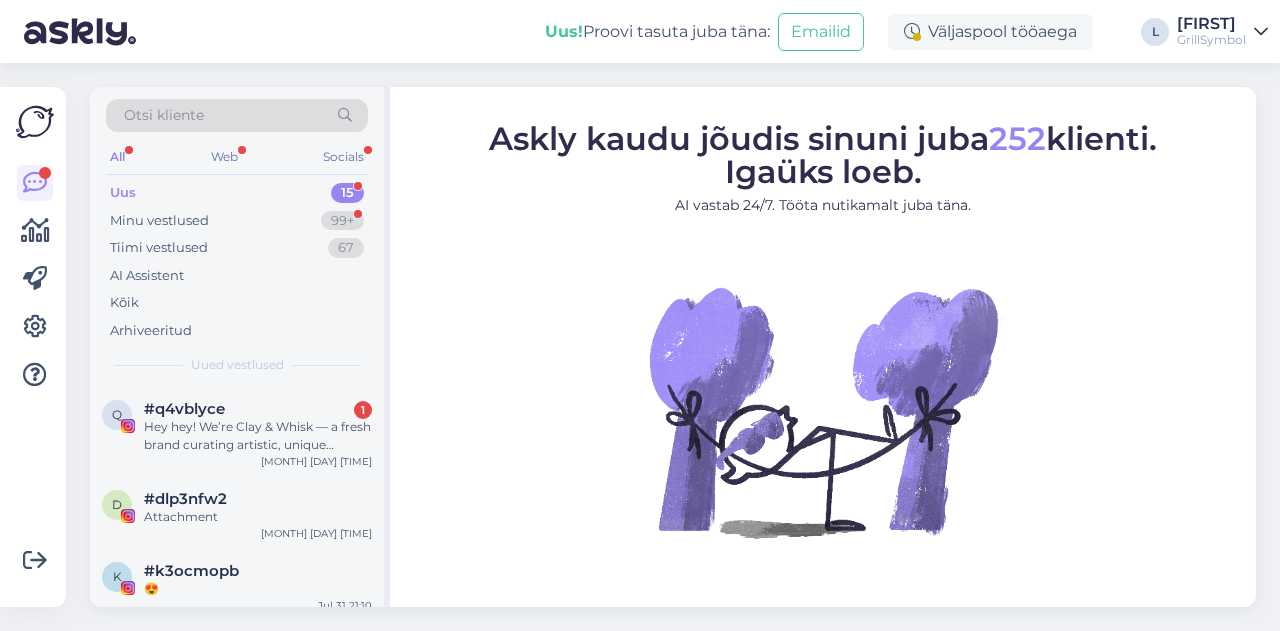 scroll, scrollTop: 0, scrollLeft: 0, axis: both 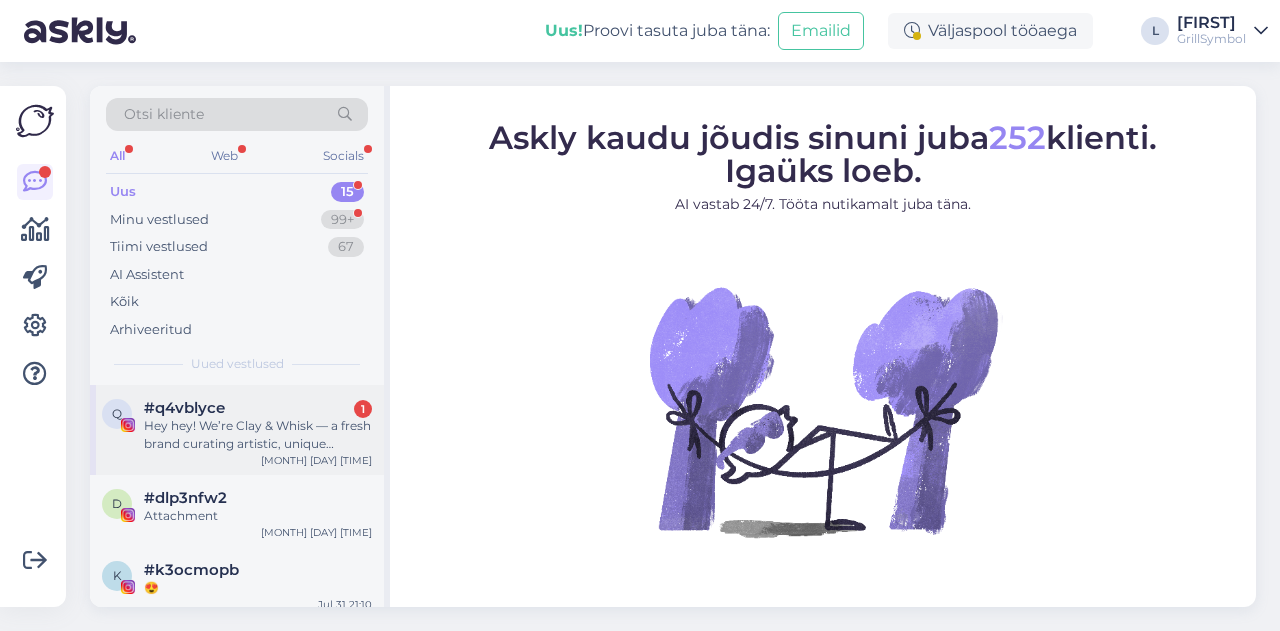 click on "q #q4vblyce 1 Hey hey!
We’re Clay & Whisk — a fresh brand curating artistic, unique essentials for your home, kitchen, and garden! @whiskandclay.official 🌿 We came across your content and truly admire your aesthetic — you’d be a perfect fit to represent our vision. 🌟
We’d love to gift you a few of our exclusive pieces for free! All we ask is that you share a photo featuring them so we can showcase it on our growing page of home aesthetes and design lovers! 📸✨
Message us at @whiskandclay.official to claim your spot and join our circle of Founding Creators! 🏡💫
Let’s bring more beauty into the world, together! 💖 [MONTH] [DAY] [TIME]" at bounding box center [237, 430] 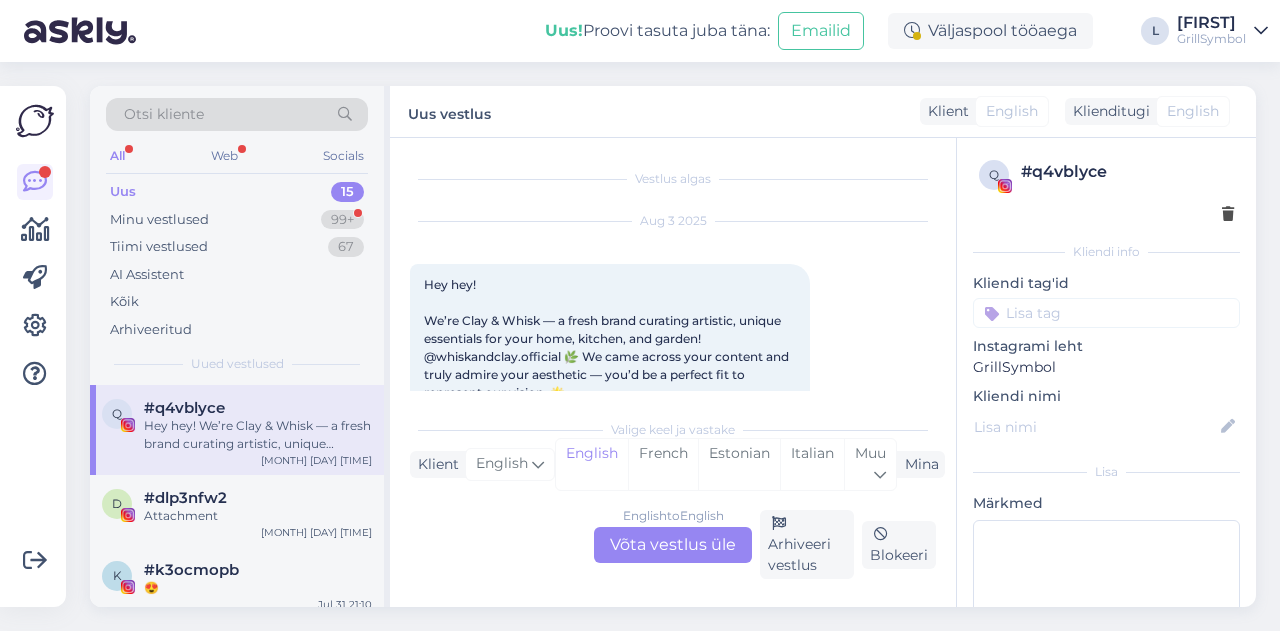 scroll, scrollTop: 42, scrollLeft: 0, axis: vertical 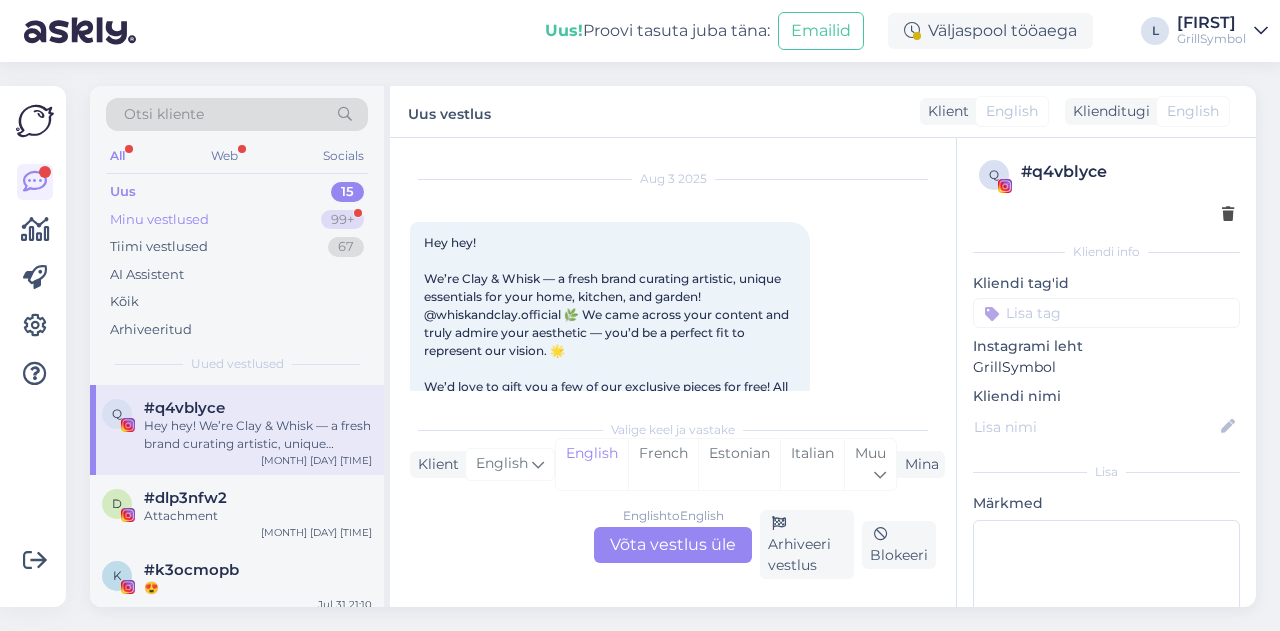 click on "Minu vestlused" at bounding box center (159, 220) 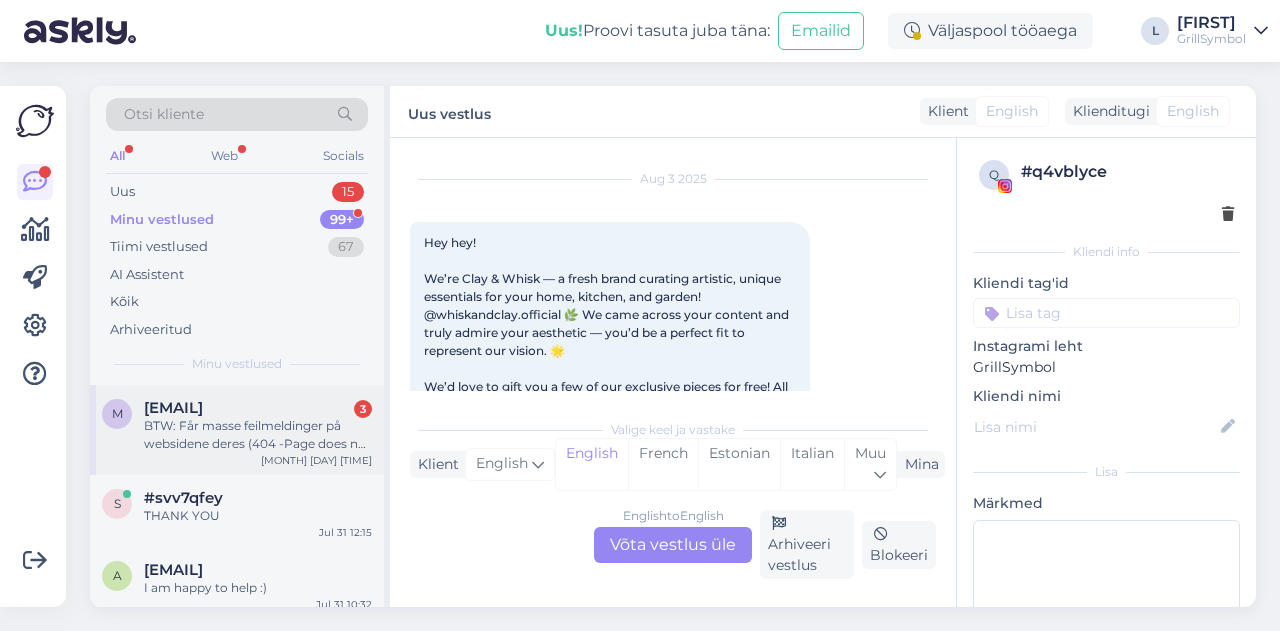 click on "BTW: Får masse feilmeldinger på websidene deres (404 -Page does not exist)" at bounding box center (258, 435) 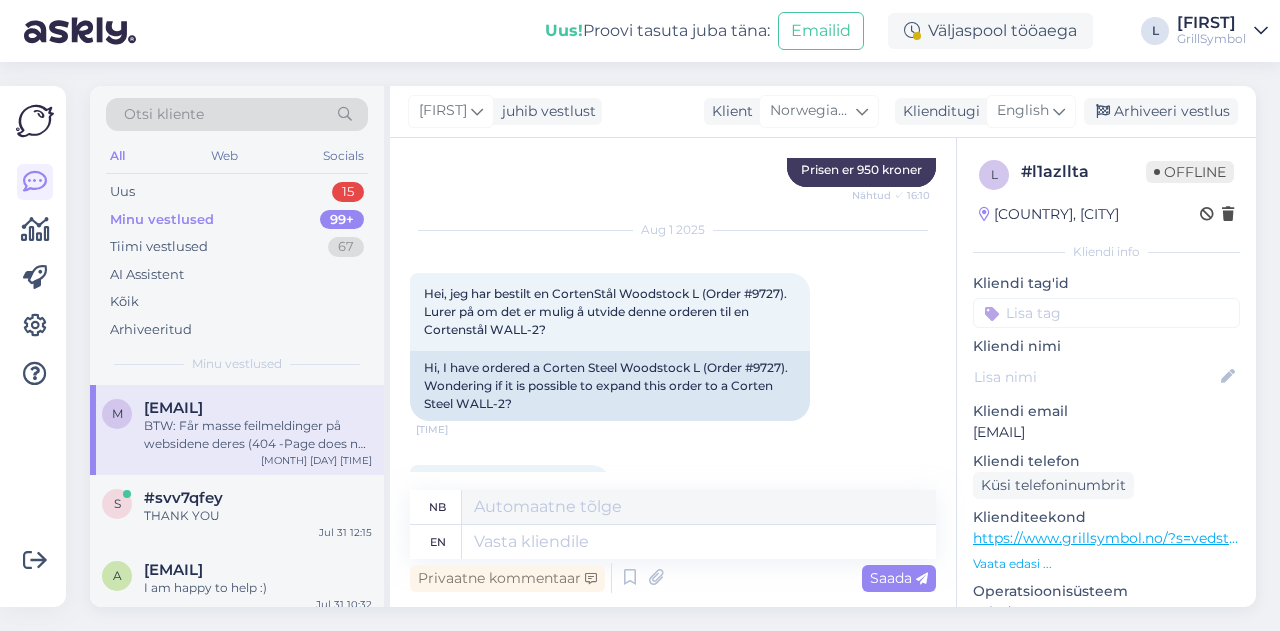 scroll, scrollTop: 517, scrollLeft: 0, axis: vertical 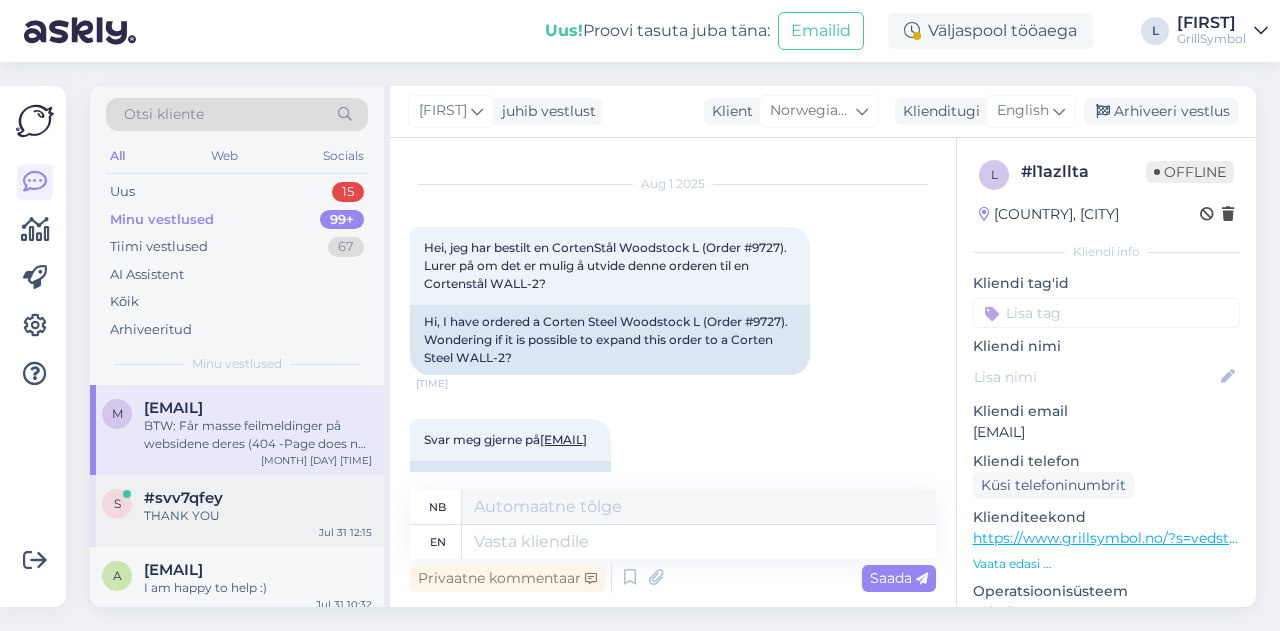 click on "THANK YOU" at bounding box center (258, 516) 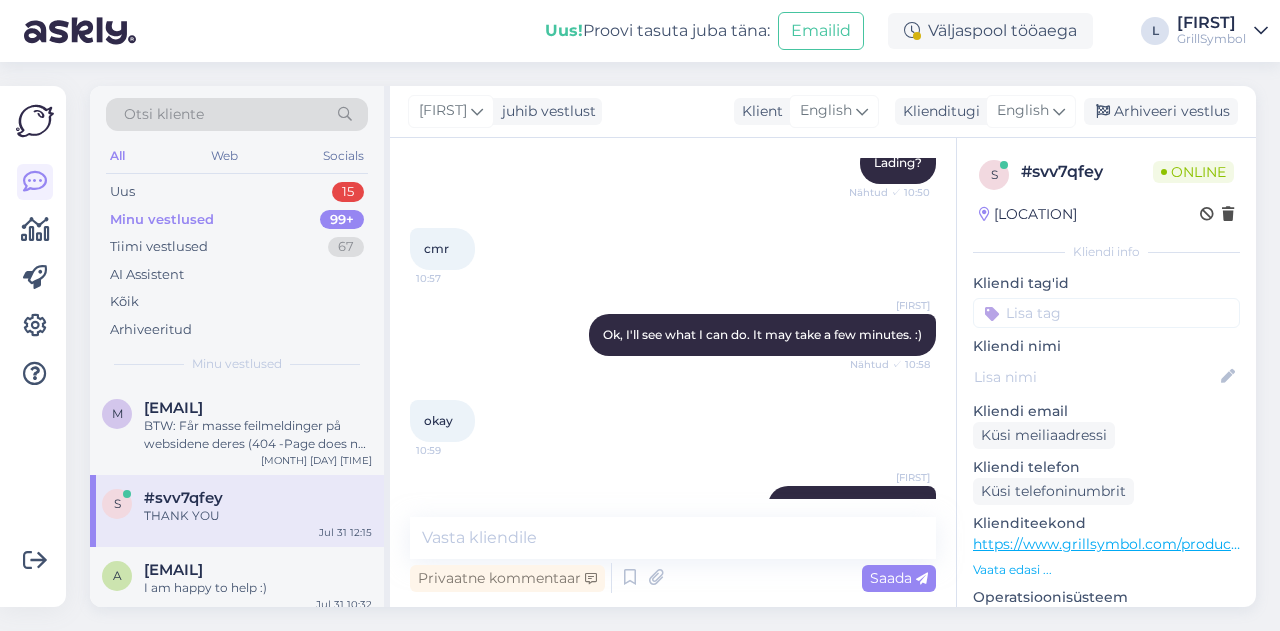 scroll, scrollTop: 9254, scrollLeft: 0, axis: vertical 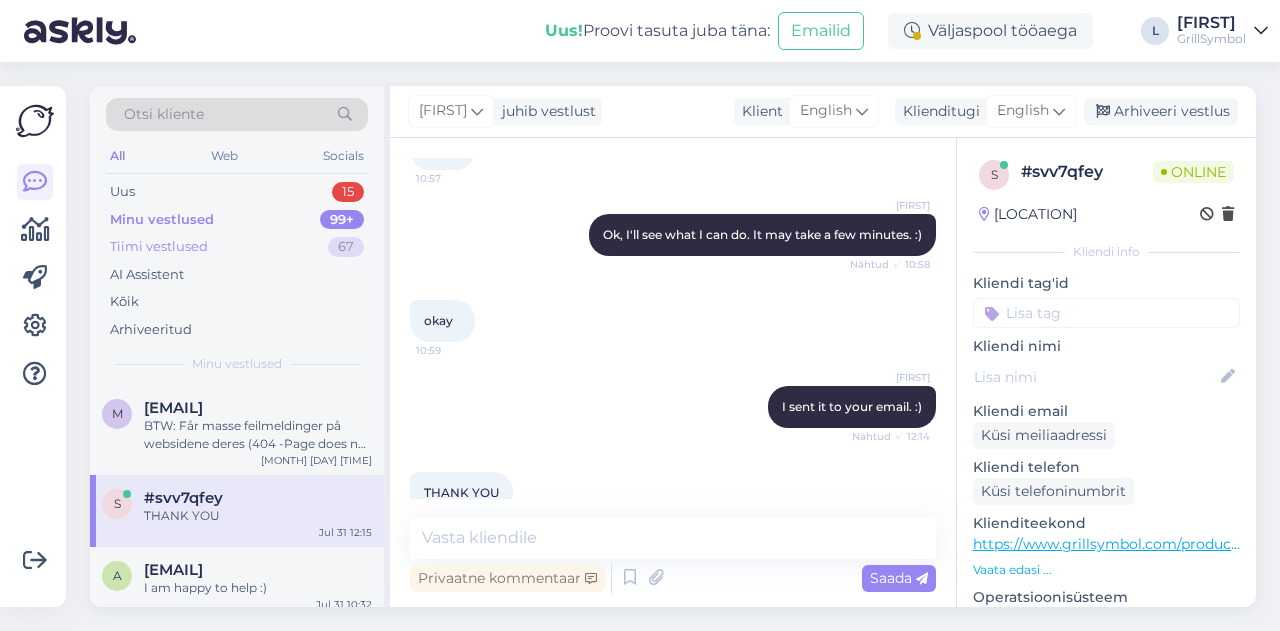 click on "Tiimi vestlused" at bounding box center [159, 247] 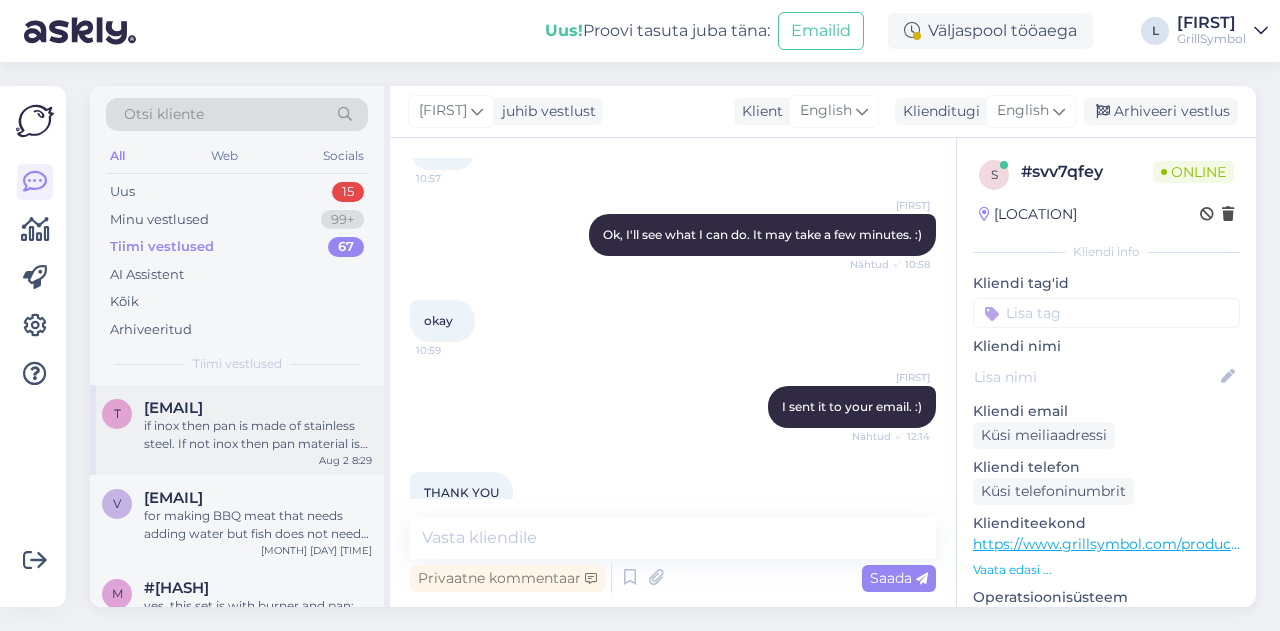 click on "if inox then pan is made of stainless steel. If not inox then pan material is carbon steel" at bounding box center [258, 435] 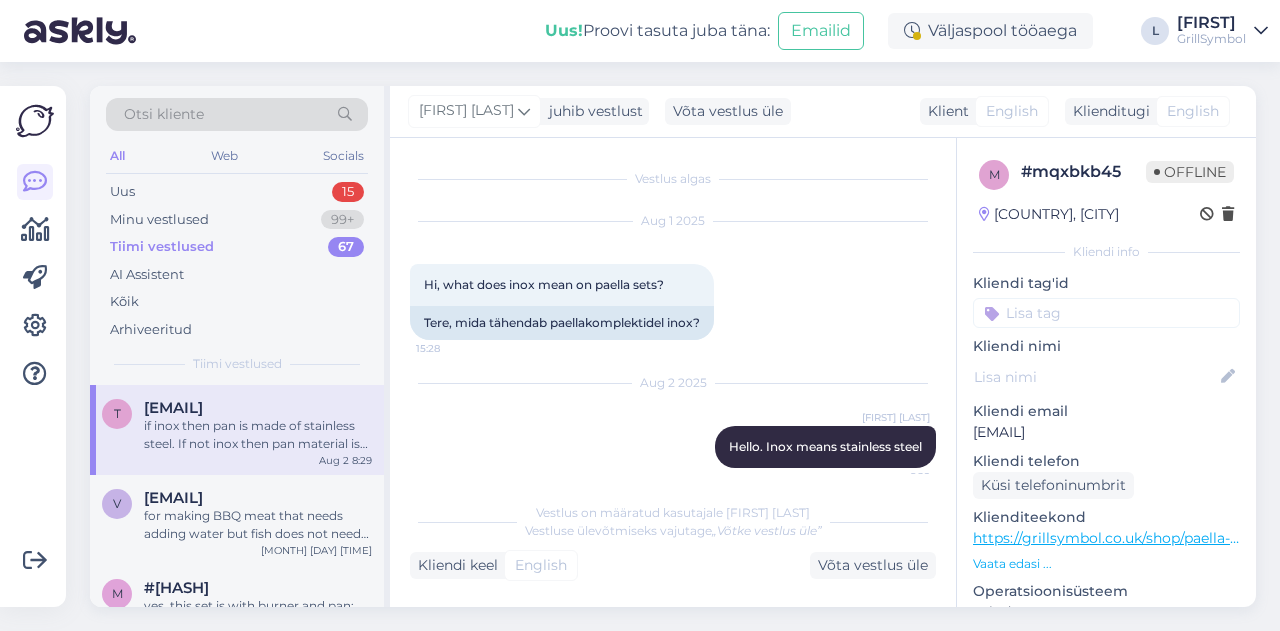 scroll, scrollTop: 119, scrollLeft: 0, axis: vertical 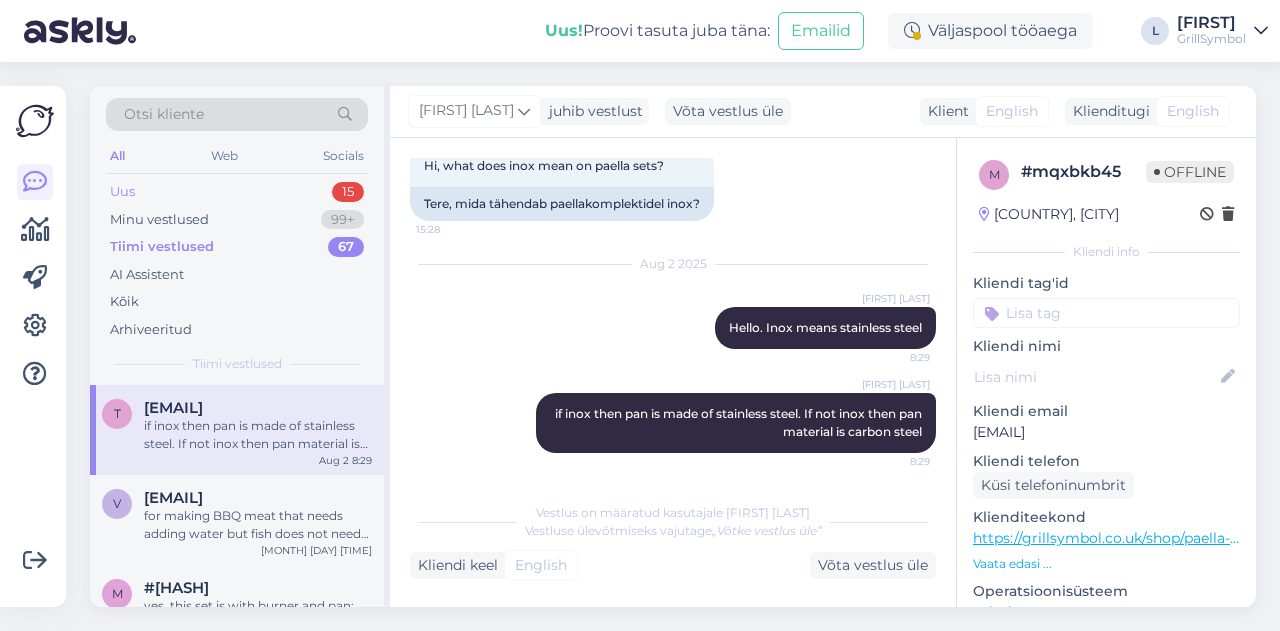 click on "Uus" at bounding box center [122, 192] 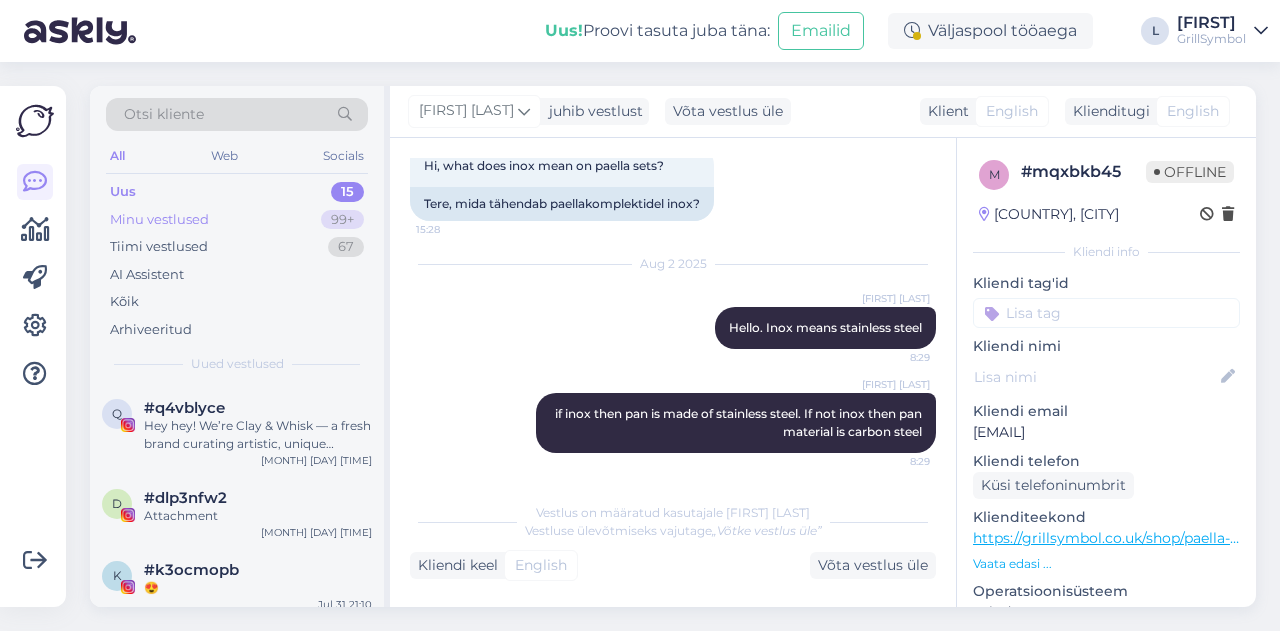 click on "Minu vestlused" at bounding box center (159, 220) 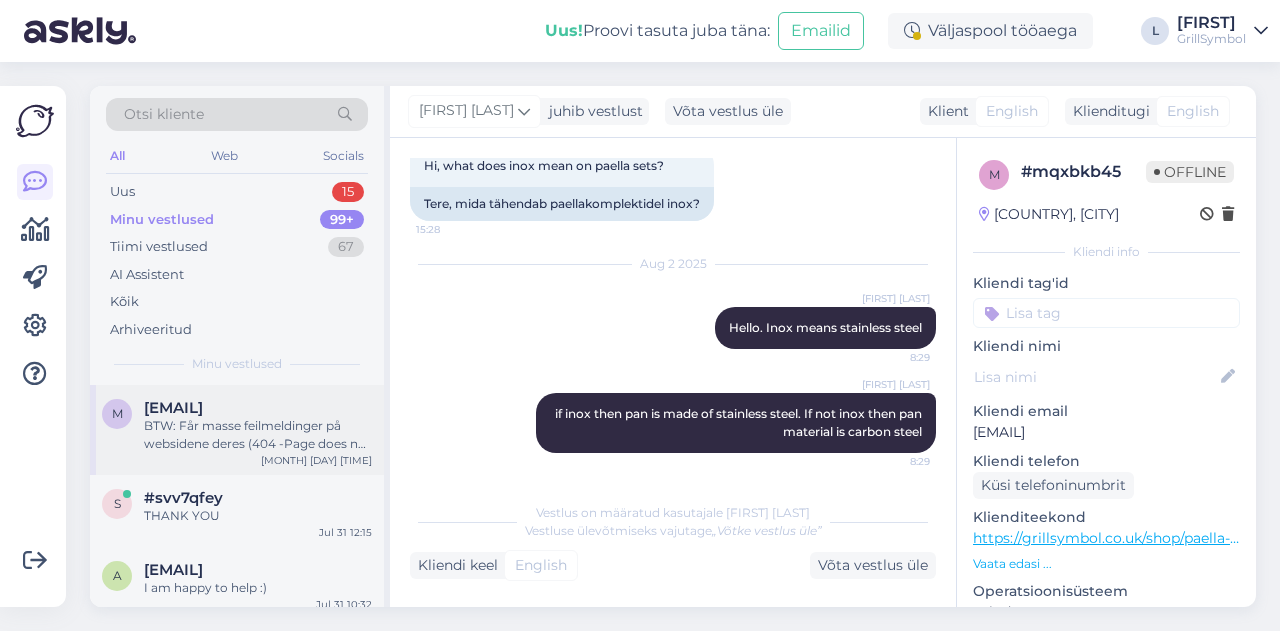 click on "BTW: Får masse feilmeldinger på websidene deres (404 -Page does not exist)" at bounding box center (258, 435) 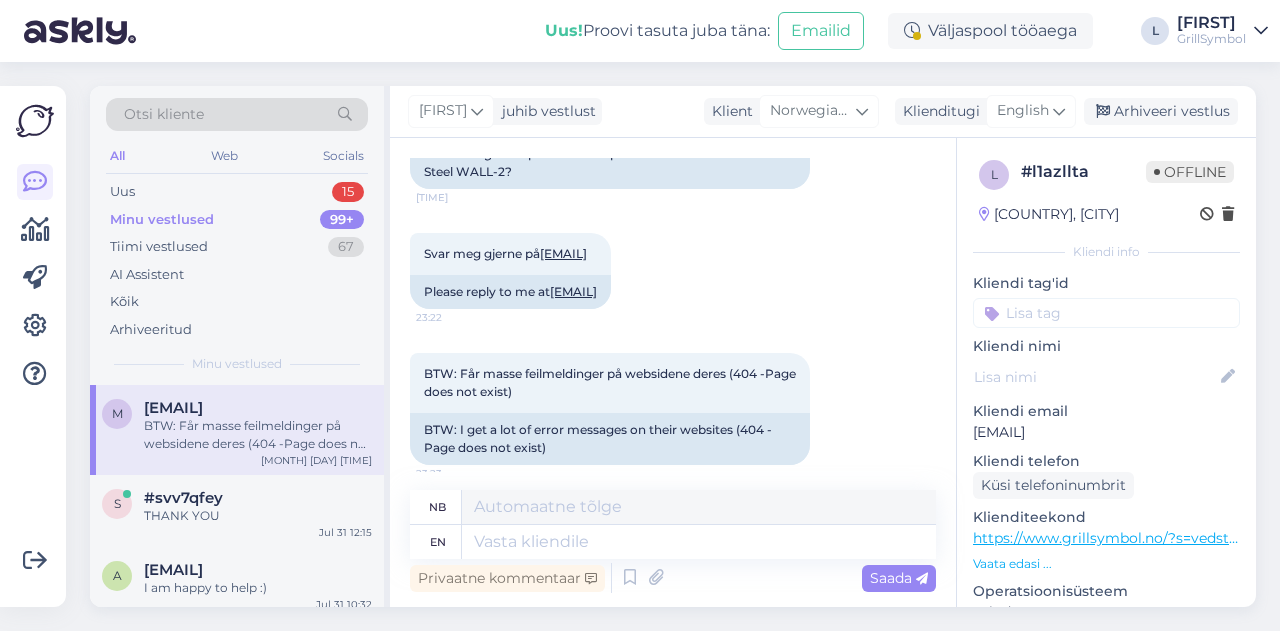 scroll, scrollTop: 717, scrollLeft: 0, axis: vertical 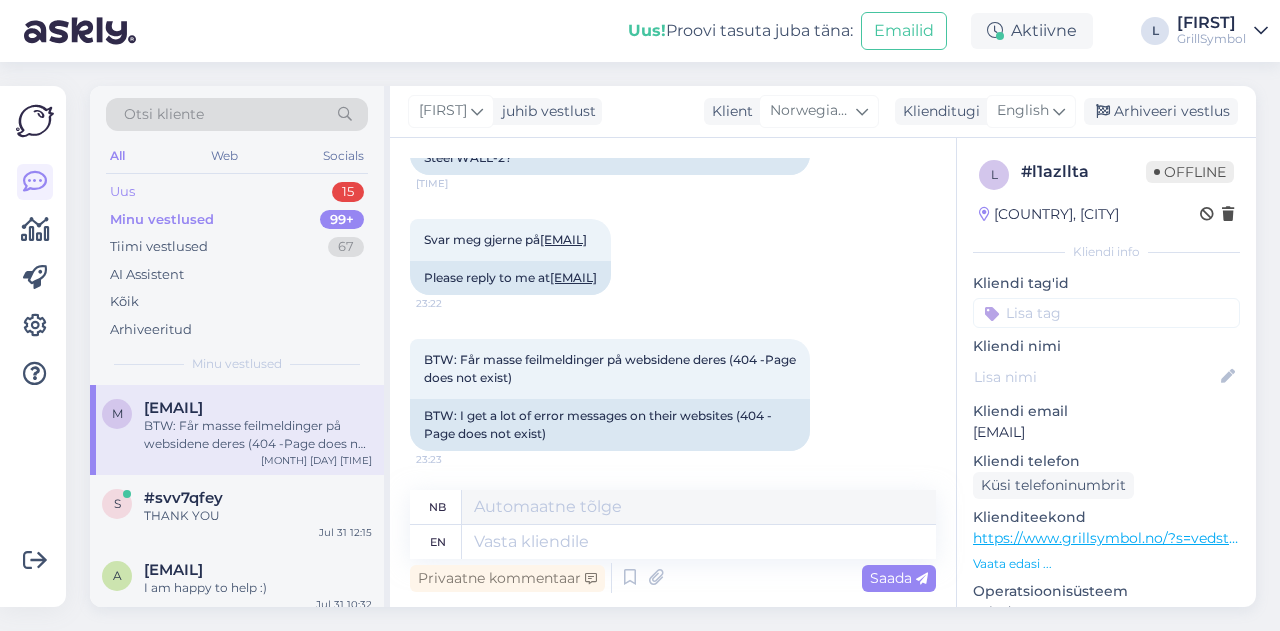 click on "Uus 15" at bounding box center [237, 192] 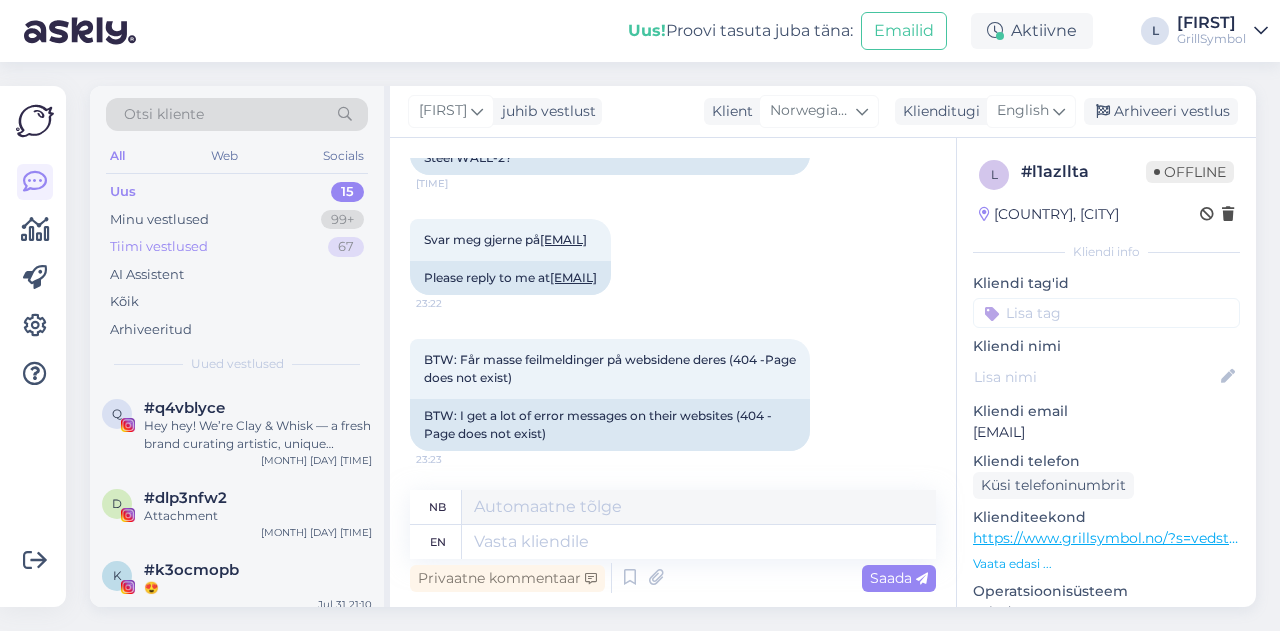 click on "Tiimi vestlused" at bounding box center (159, 247) 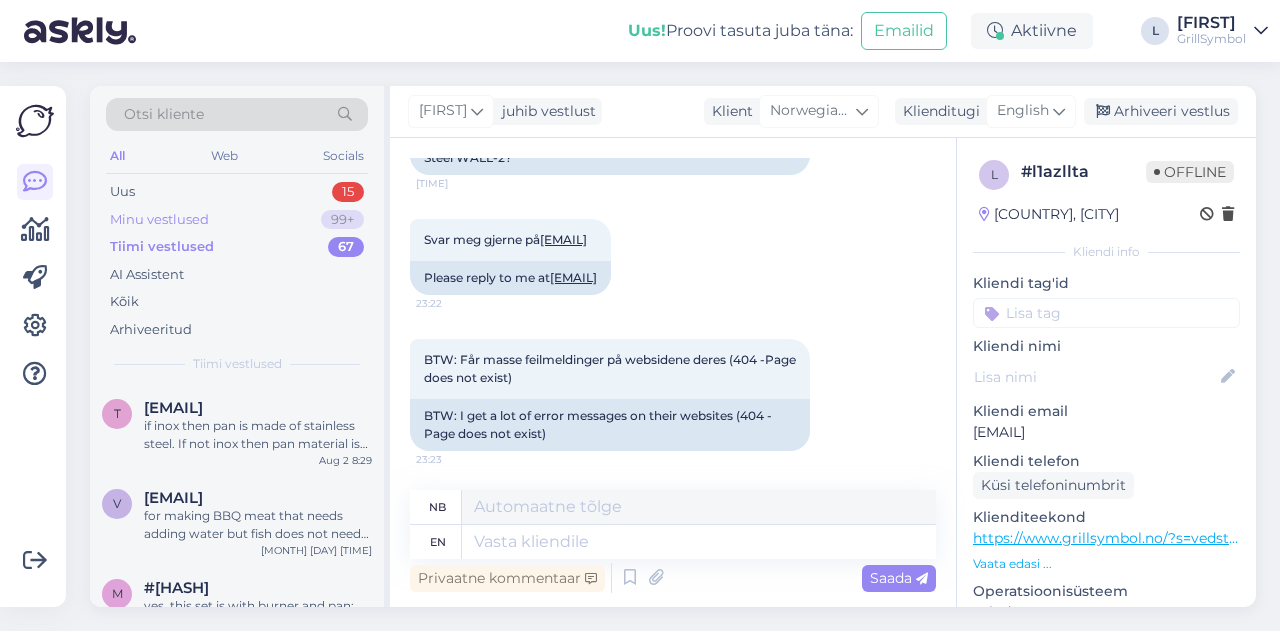 click on "Minu vestlused" at bounding box center [159, 220] 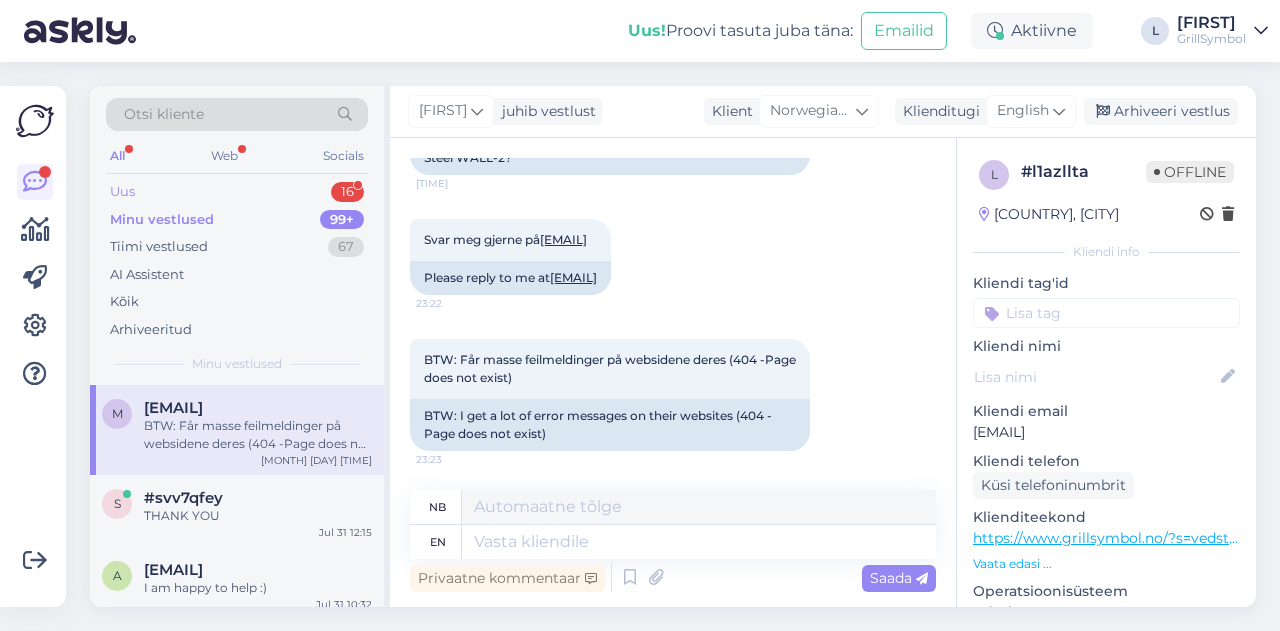 click on "Uus 16" at bounding box center [237, 192] 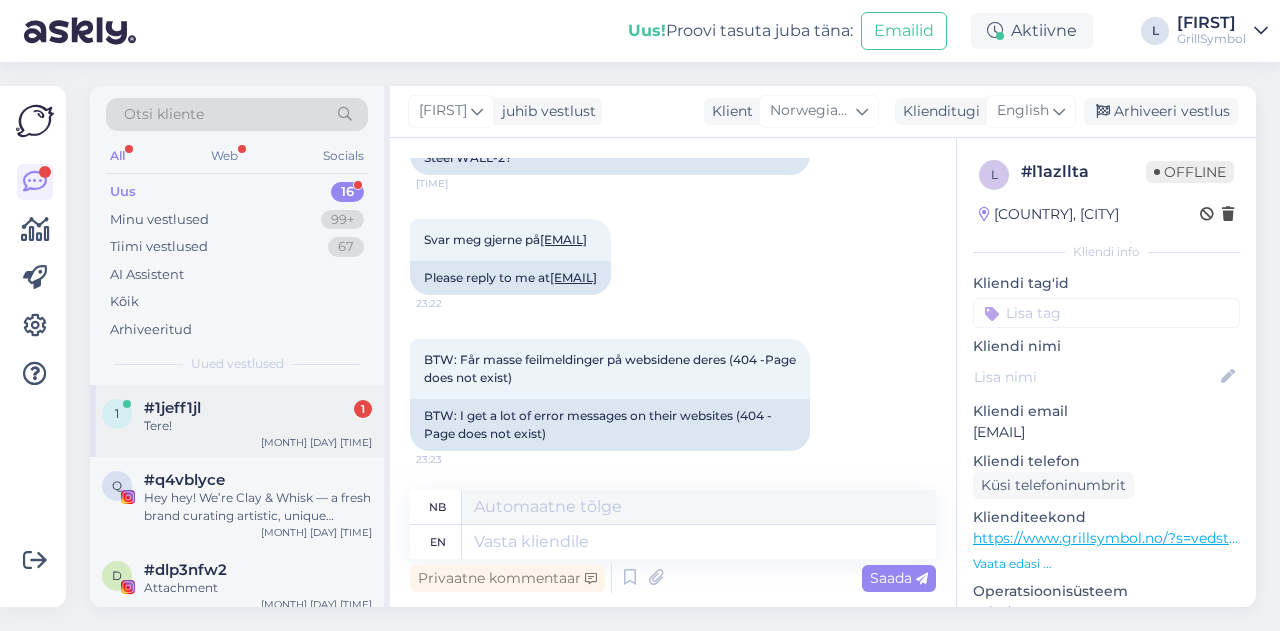 click on "Tere!" at bounding box center [258, 426] 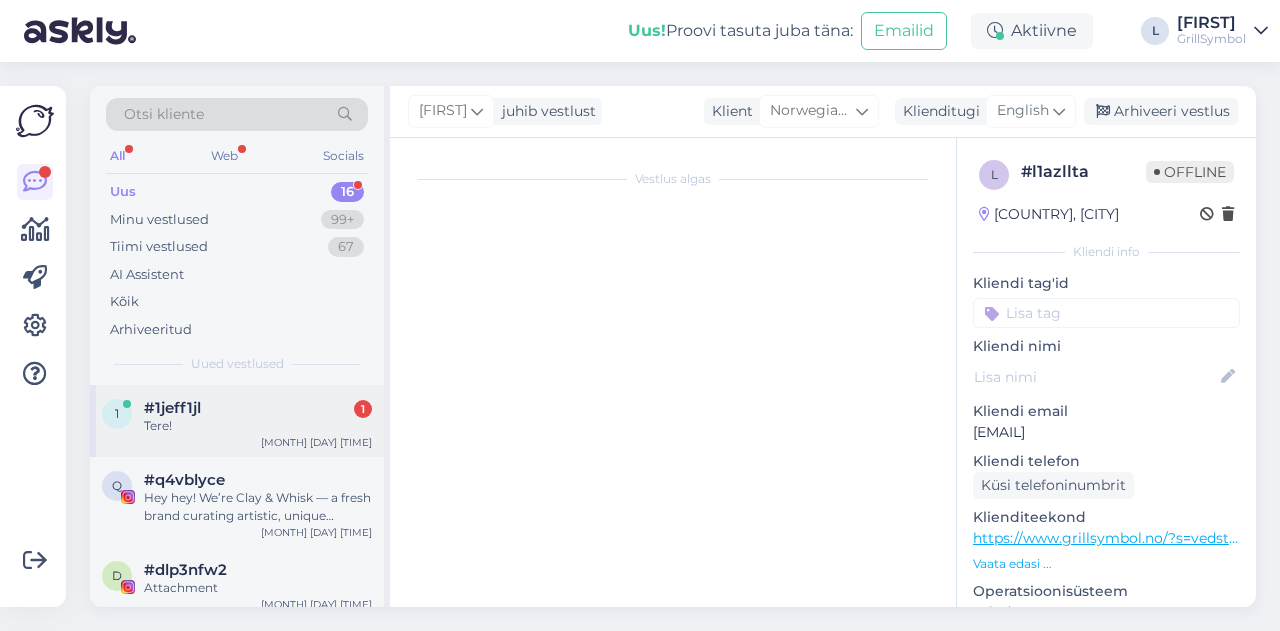 scroll, scrollTop: 0, scrollLeft: 0, axis: both 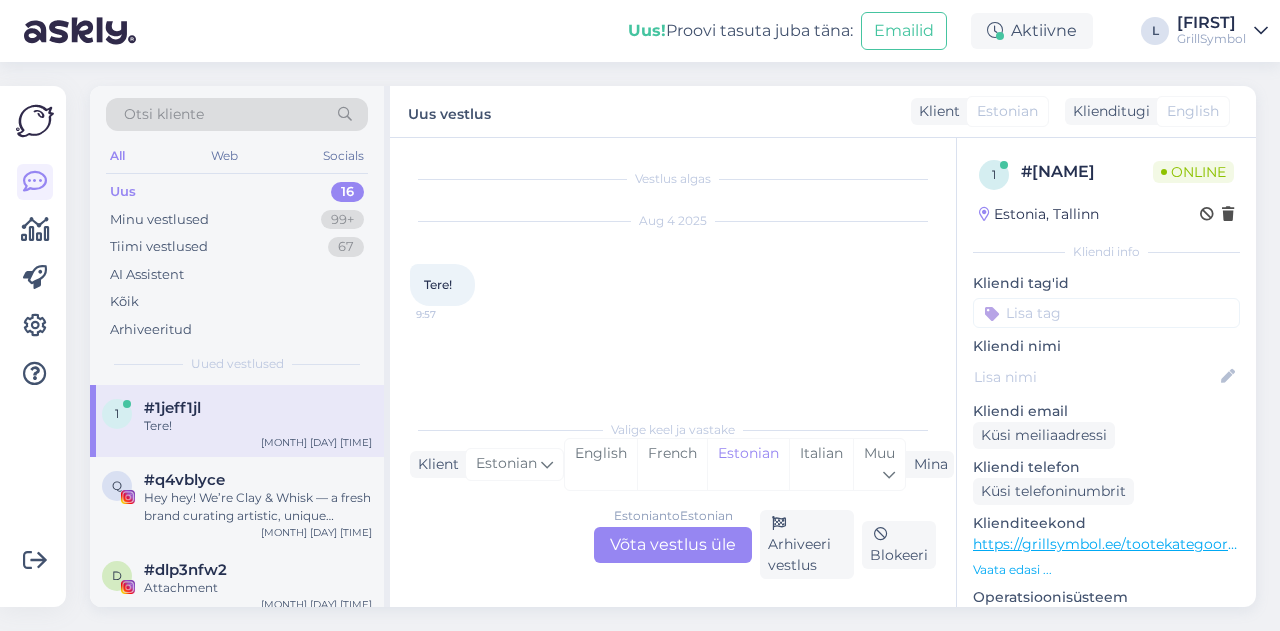 click on "Estonian  to  Estonian Võta vestlus üle" at bounding box center (673, 545) 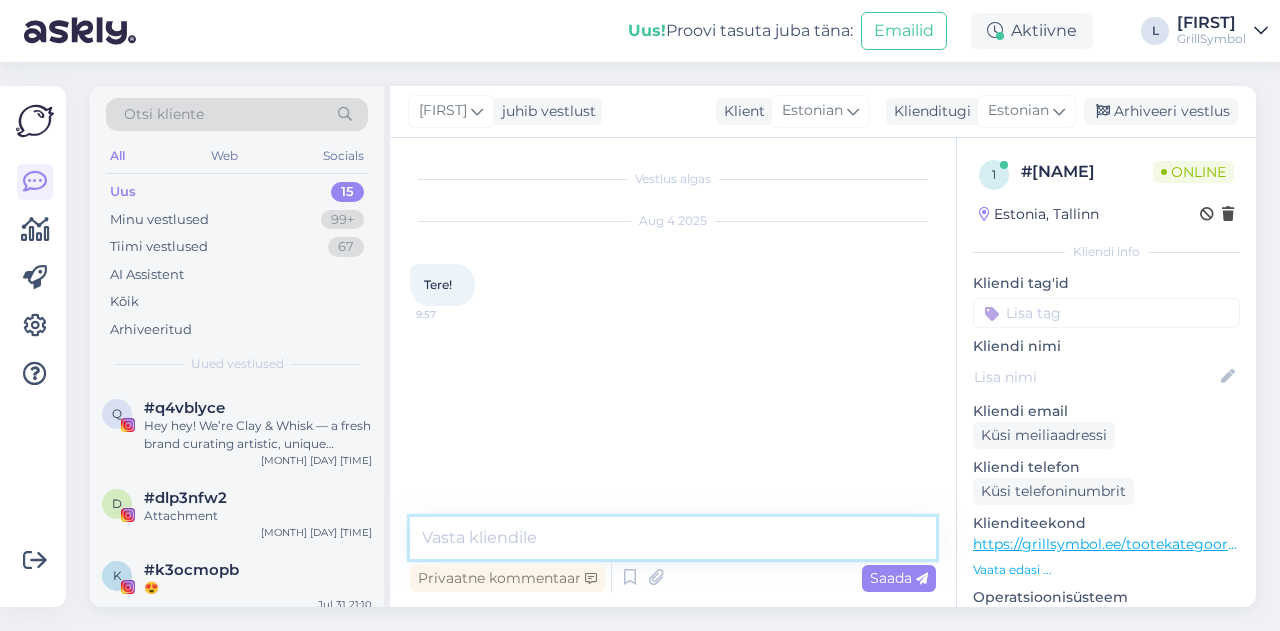 click at bounding box center [673, 538] 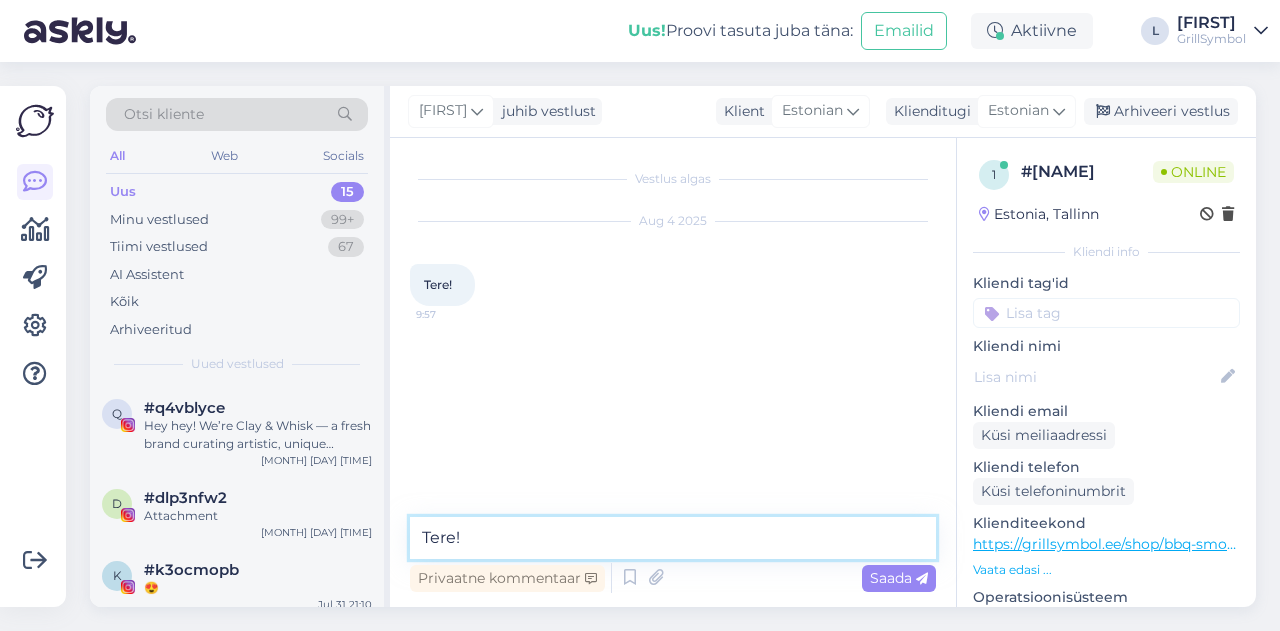 type on "Tere!" 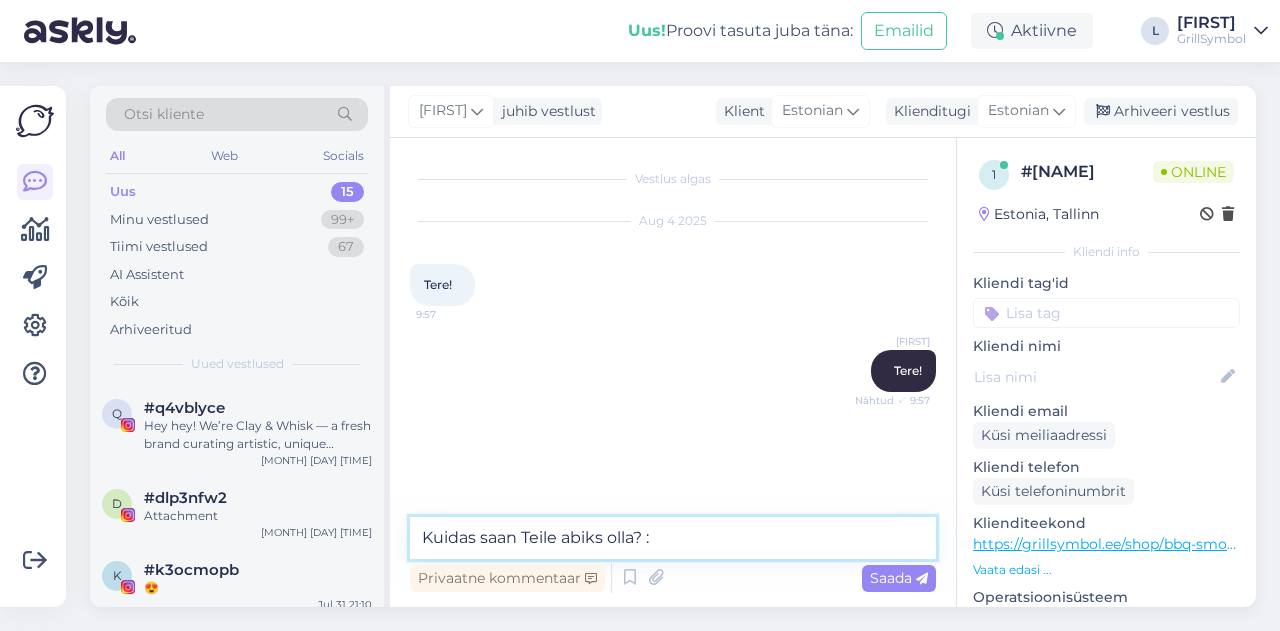 type on "Kuidas saan Teile abiks olla? :)" 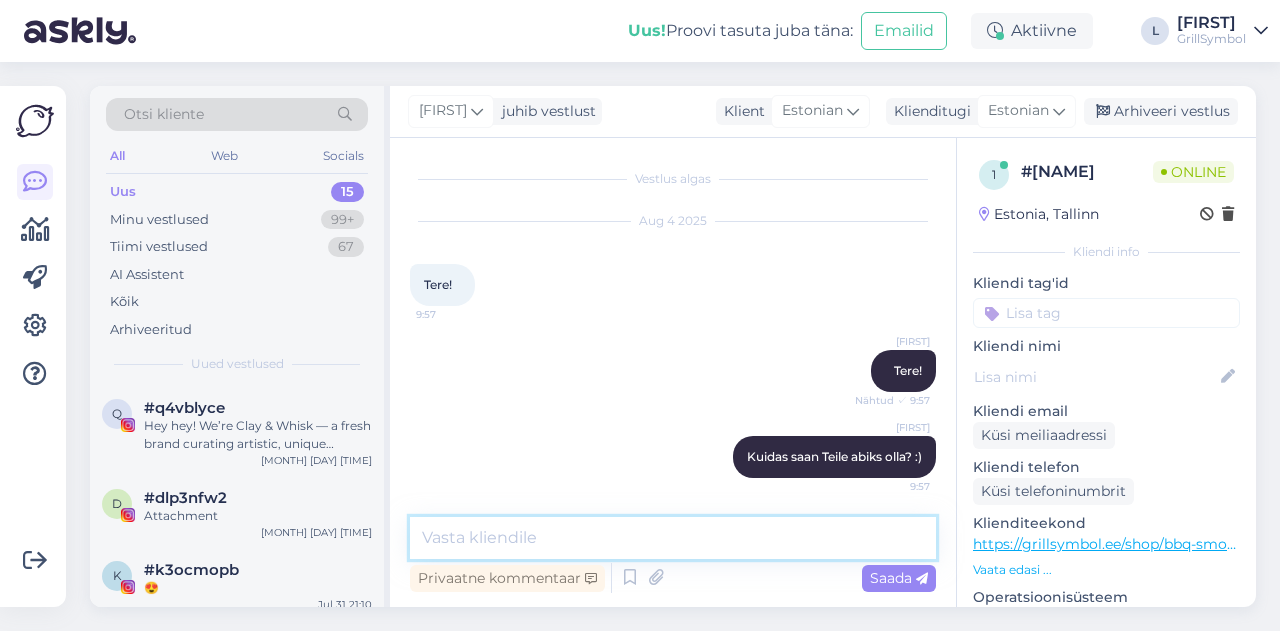 scroll, scrollTop: 0, scrollLeft: 0, axis: both 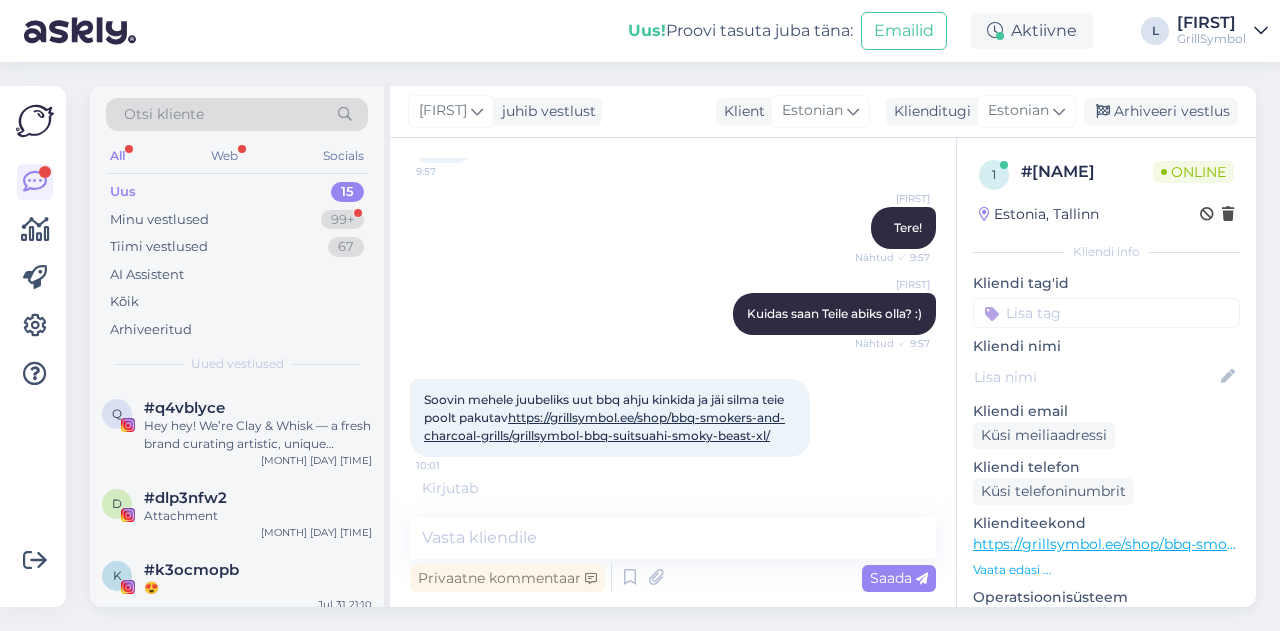 click on "https://grillsymbol.ee/shop/bbq-smokers-and-charcoal-grills/grillsymbol-bbq-suitsuahi-smoky-beast-xl/" at bounding box center [604, 426] 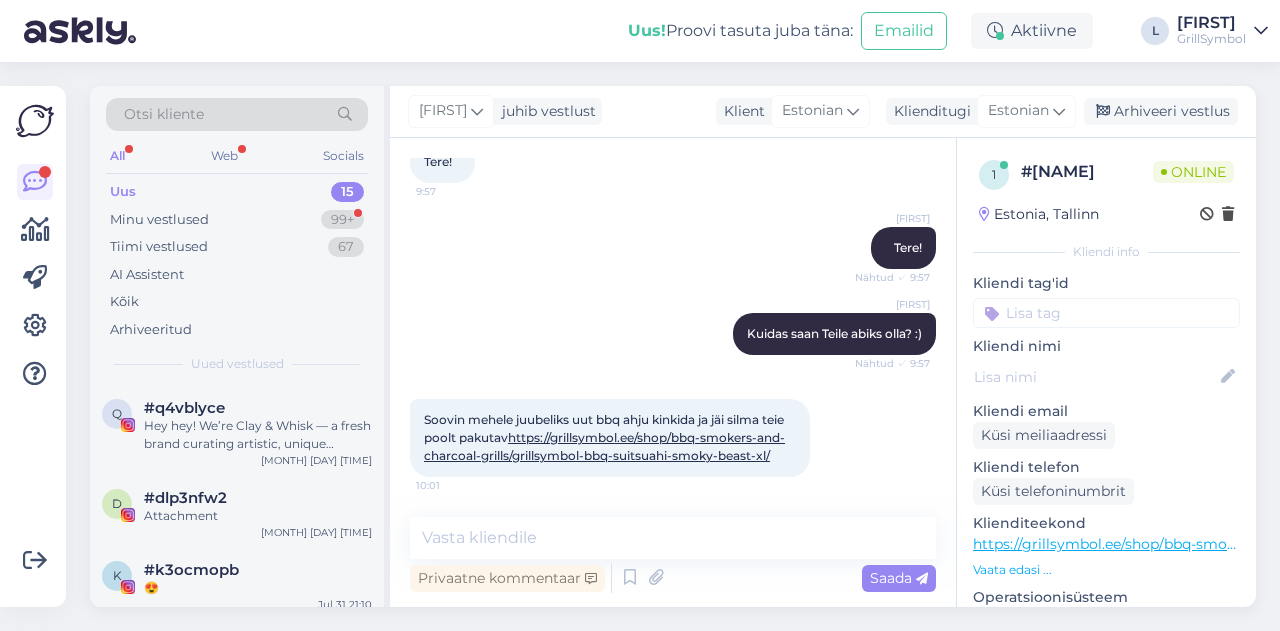scroll, scrollTop: 122, scrollLeft: 0, axis: vertical 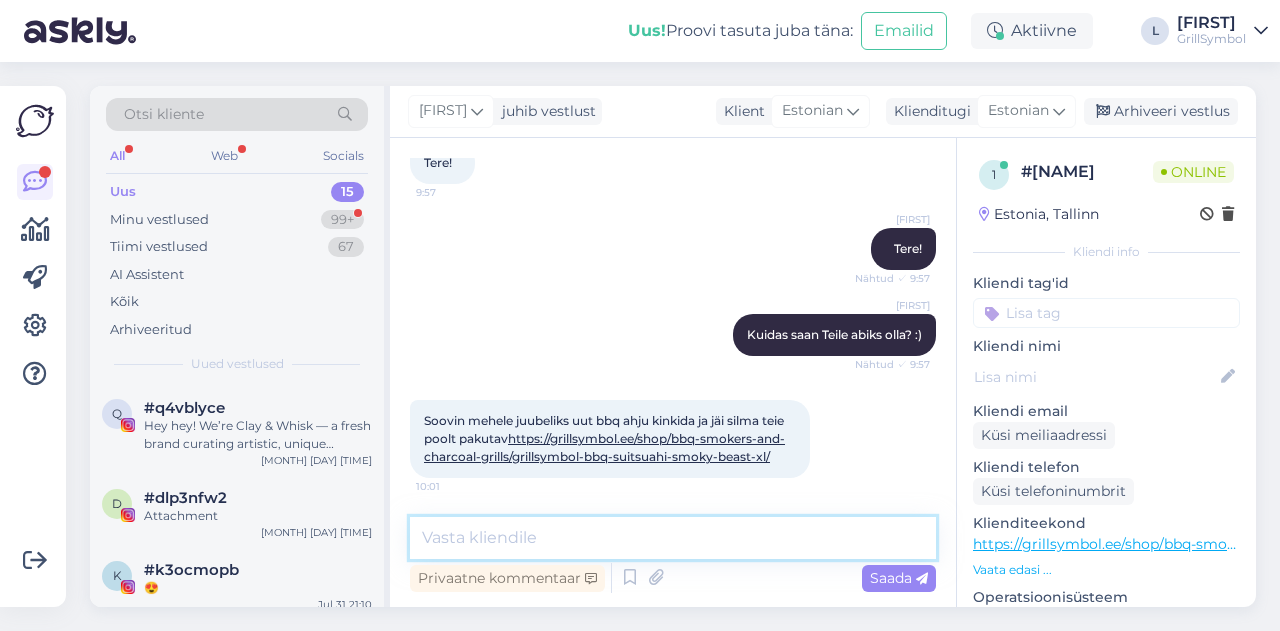 click at bounding box center [673, 538] 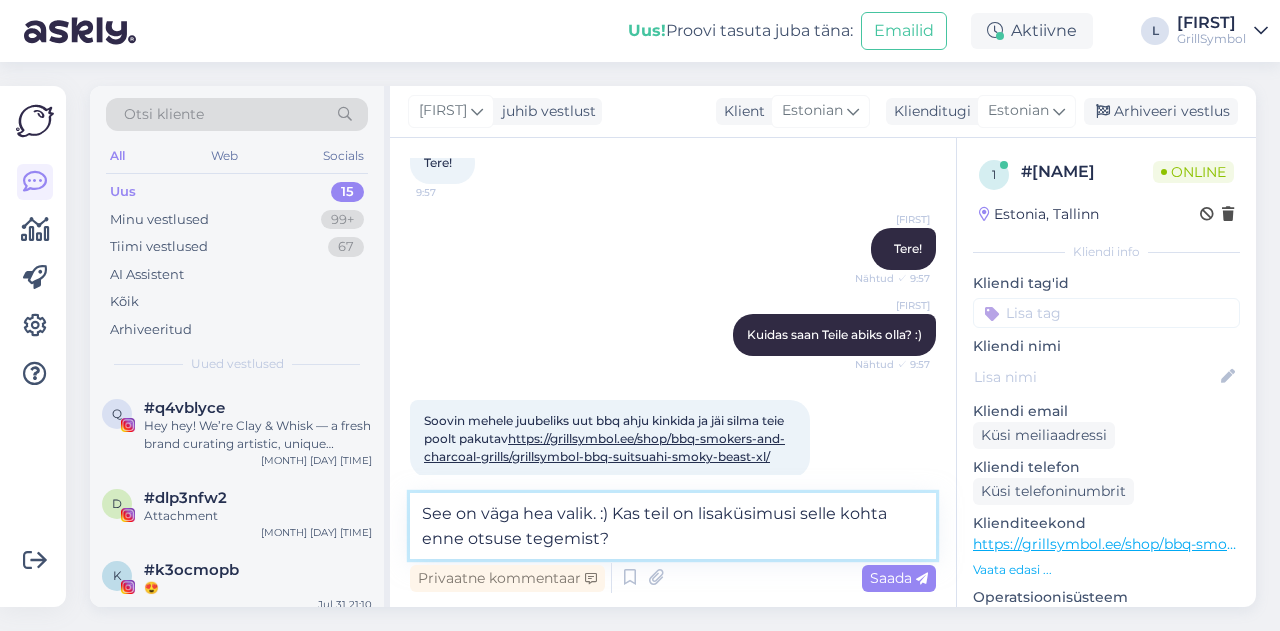 click on "See on väga hea valik. :) Kas teil on lisaküsimusi selle kohta enne otsuse tegemist?" at bounding box center (673, 526) 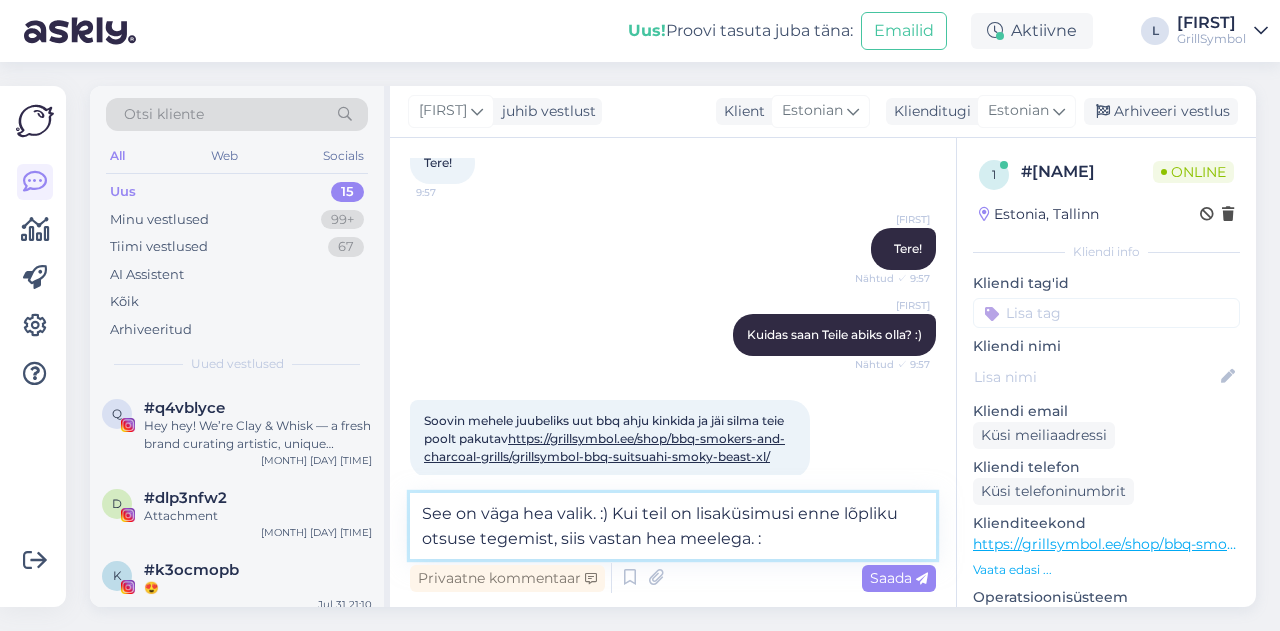 type on "See on väga hea valik. :) Kui teil on lisaküsimusi enne lõpliku otsuse tegemist, siis vastan hea meelega. :)" 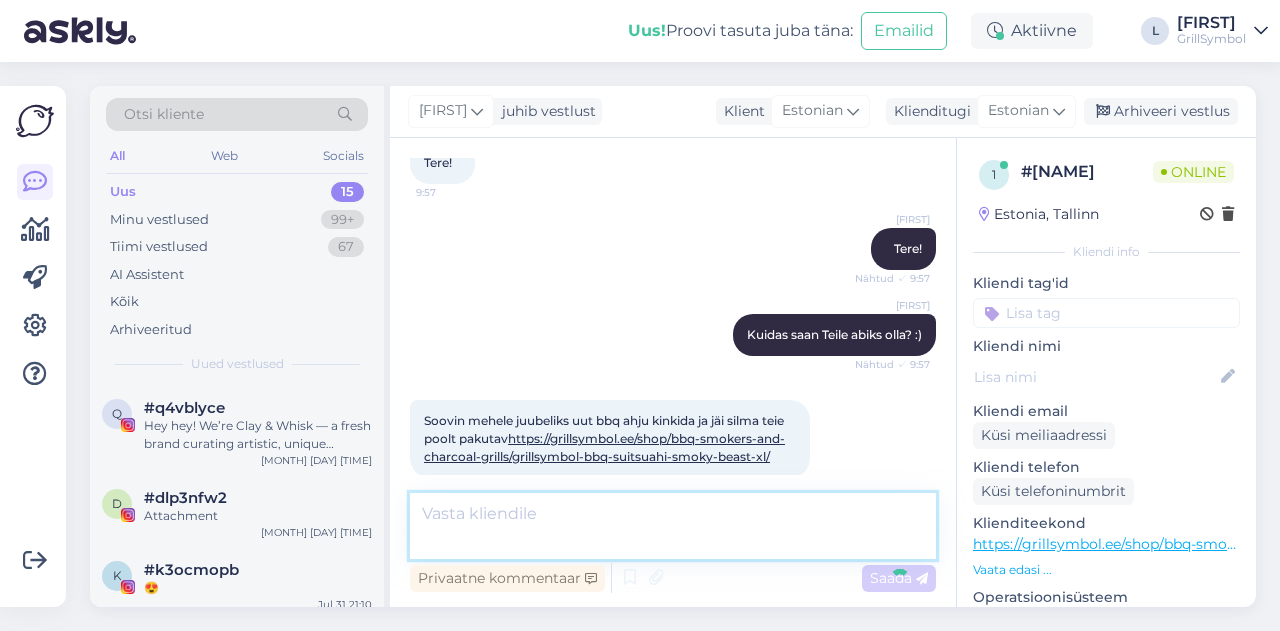 scroll, scrollTop: 226, scrollLeft: 0, axis: vertical 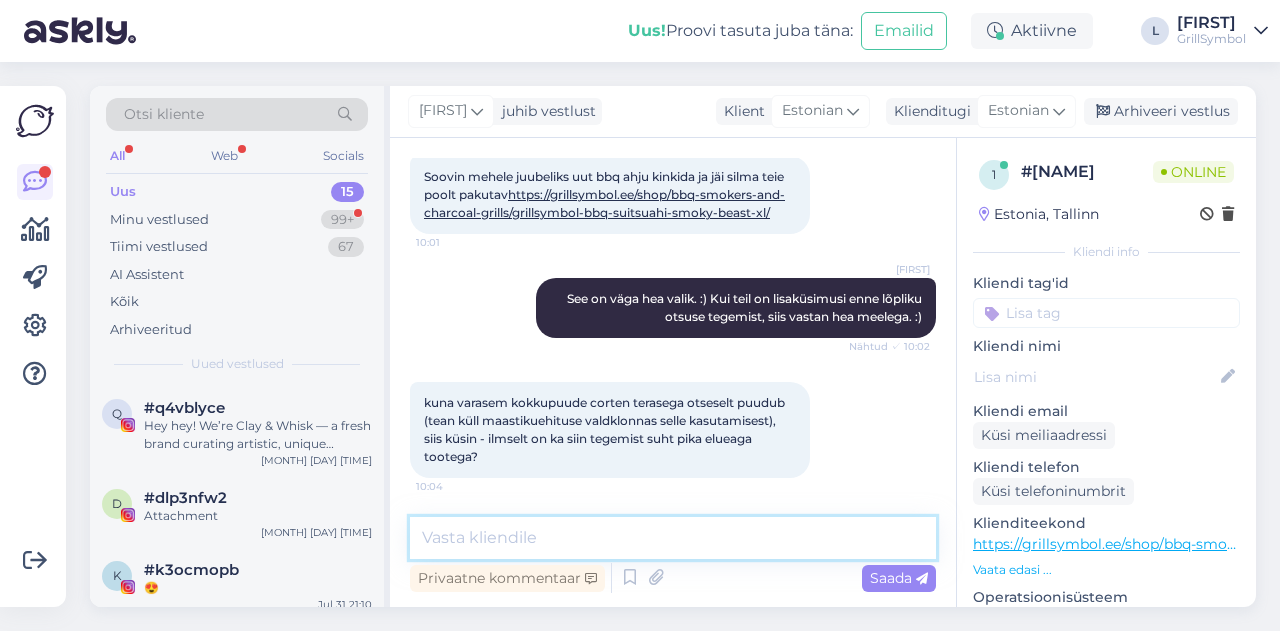click at bounding box center [673, 538] 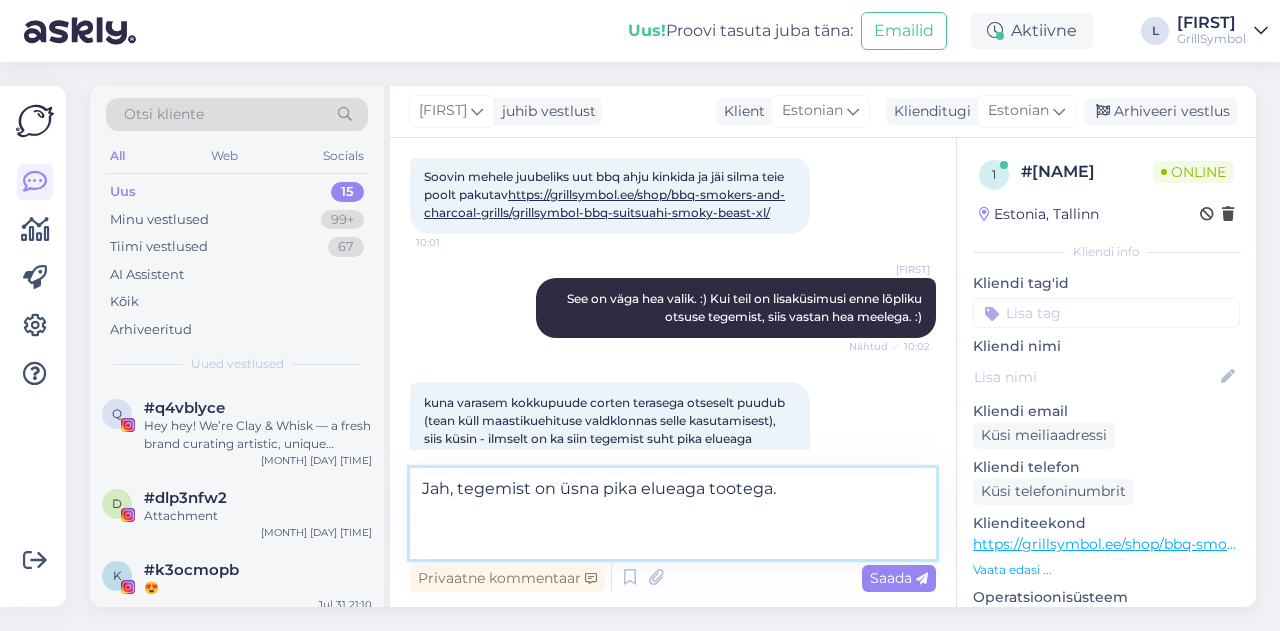 click on "Jah, tegemist on üsna pika elueaga tootega." at bounding box center (673, 513) 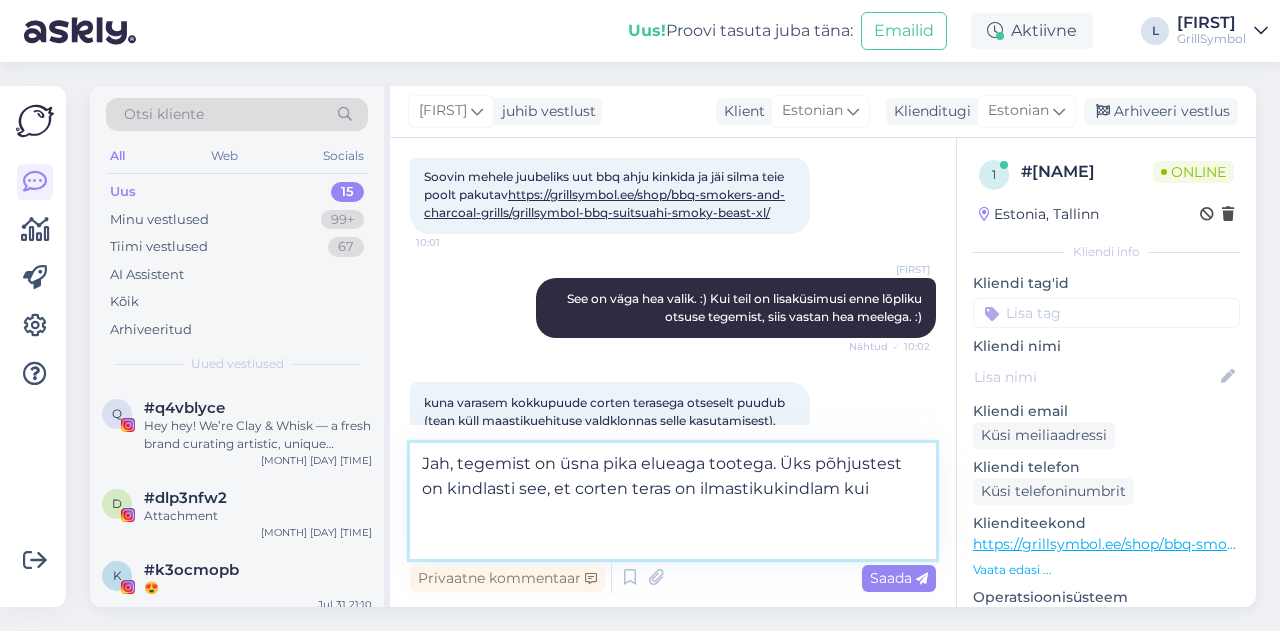 click on "Jah, tegemist on üsna pika elueaga tootega. Üks põhjustest on kindlasti see, et corten teras on ilmastikukindlam kui" at bounding box center (673, 501) 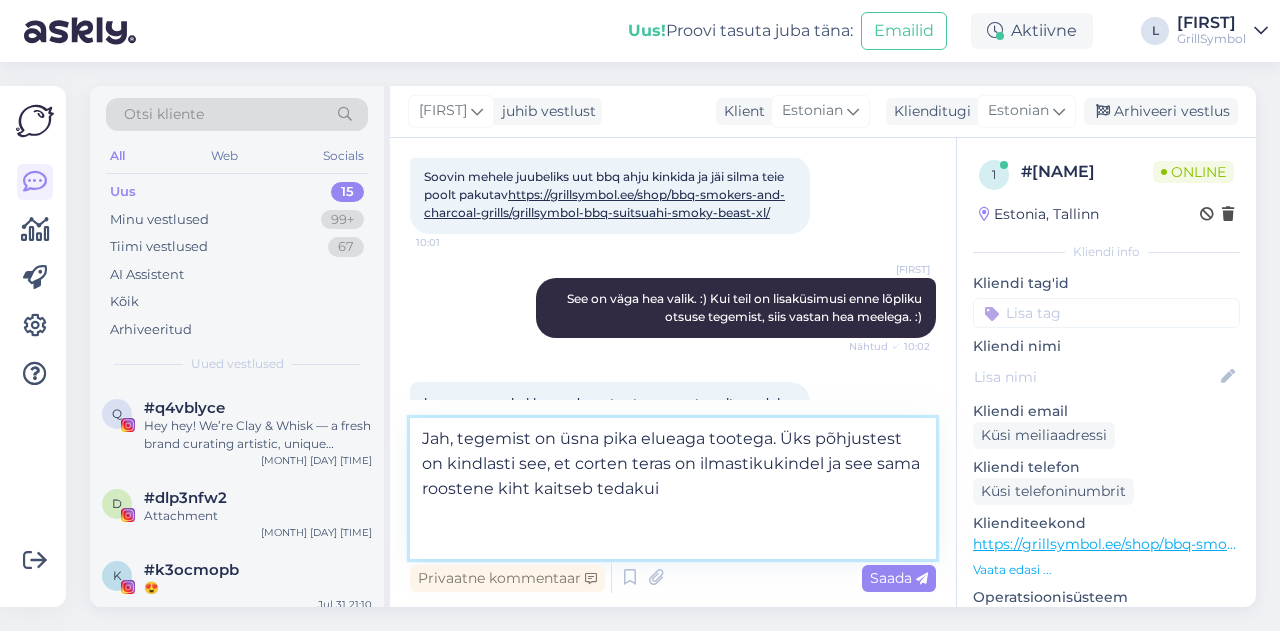 click on "Jah, tegemist on üsna pika elueaga tootega. Üks põhjustest on kindlasti see, et corten teras on ilmastikukindel ja see sama roostene kiht kaitseb tedakui" at bounding box center (673, 488) 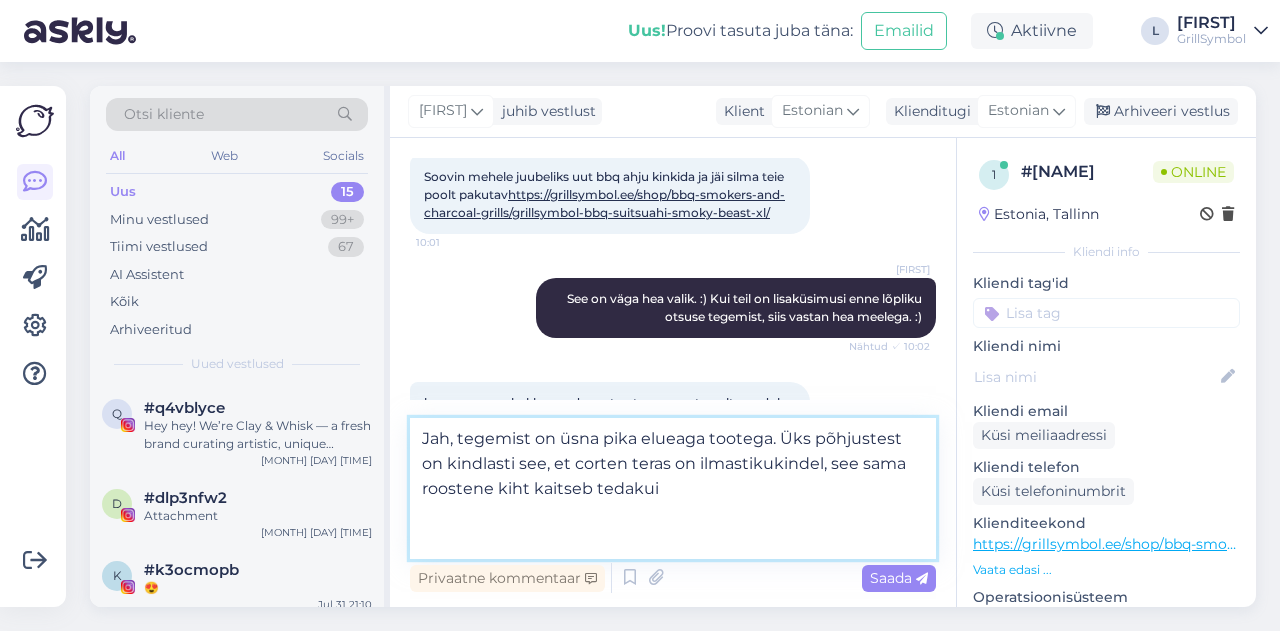 click on "Jah, tegemist on üsna pika elueaga tootega. Üks põhjustest on kindlasti see, et corten teras on ilmastikukindel, see sama roostene kiht kaitseb tedakui" at bounding box center [673, 488] 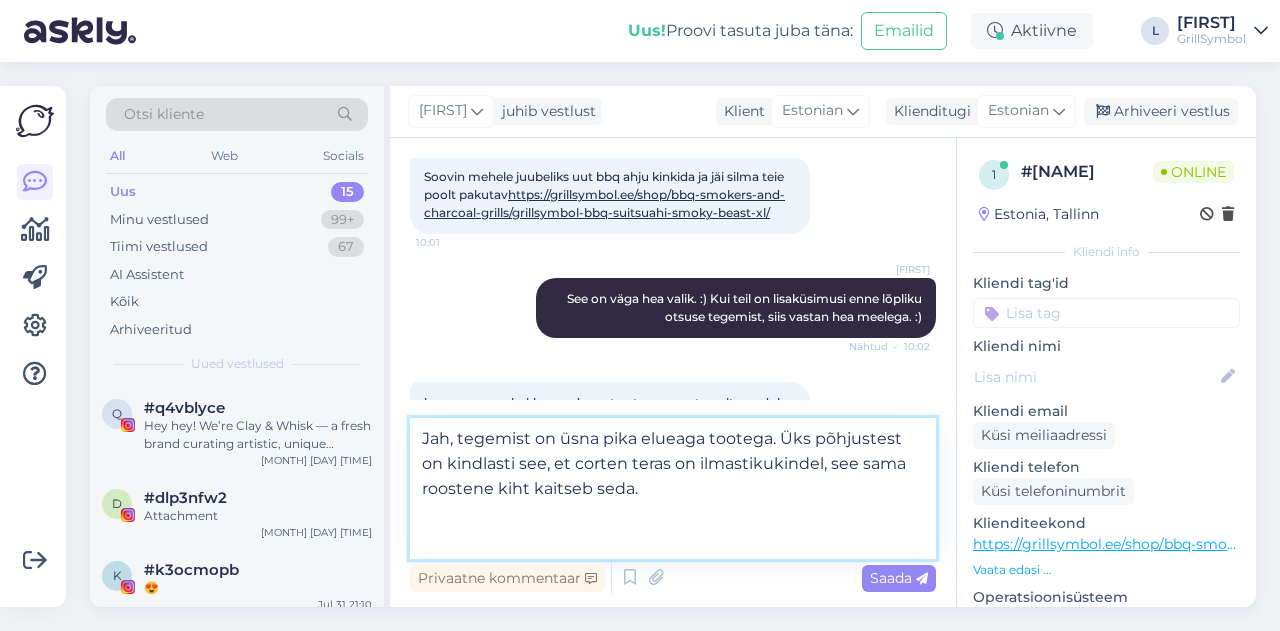 click on "Jah, tegemist on üsna pika elueaga tootega. Üks põhjustest on kindlasti see, et corten teras on ilmastikukindel, see sama roostene kiht kaitseb seda." at bounding box center (673, 488) 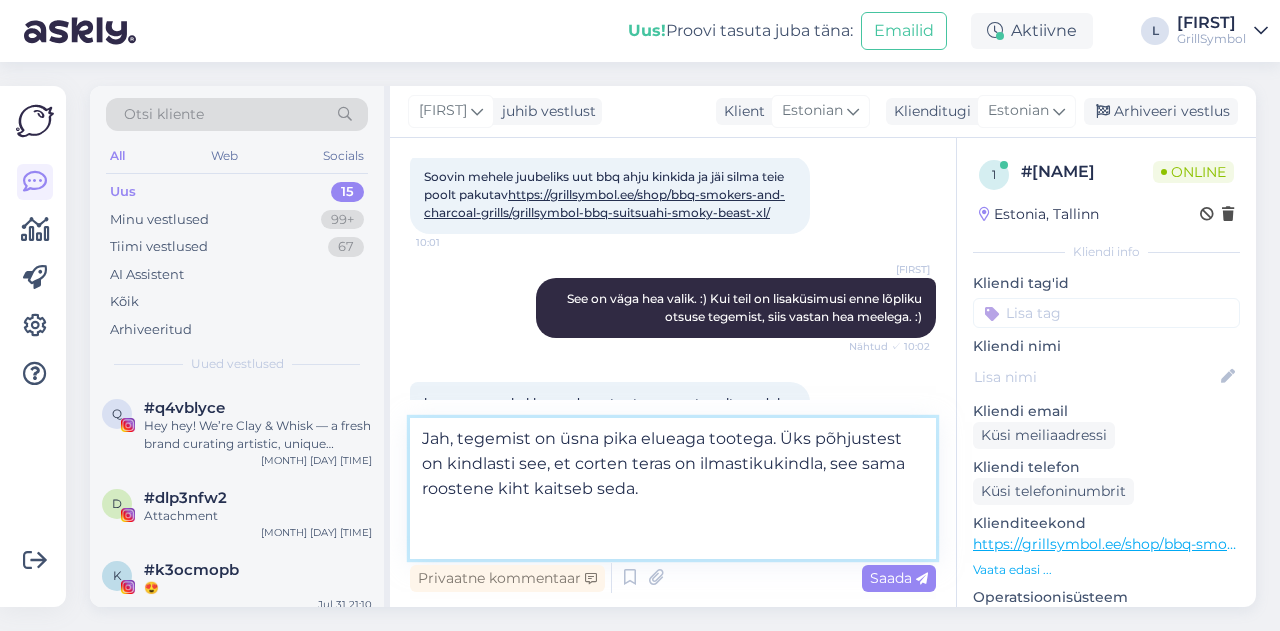 type on "Jah, tegemist on üsna pika elueaga tootega. Üks põhjustest on kindlasti see, et corten teras on ilmastikukindlam, see sama roostene kiht kaitseb seda." 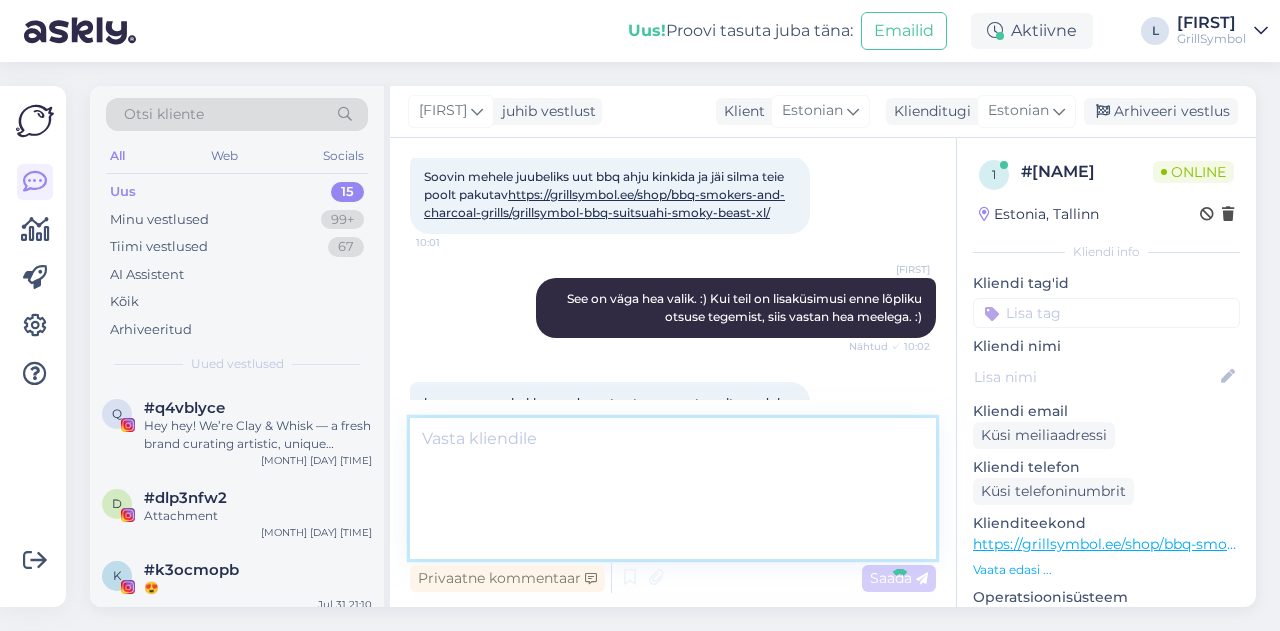 scroll, scrollTop: 506, scrollLeft: 0, axis: vertical 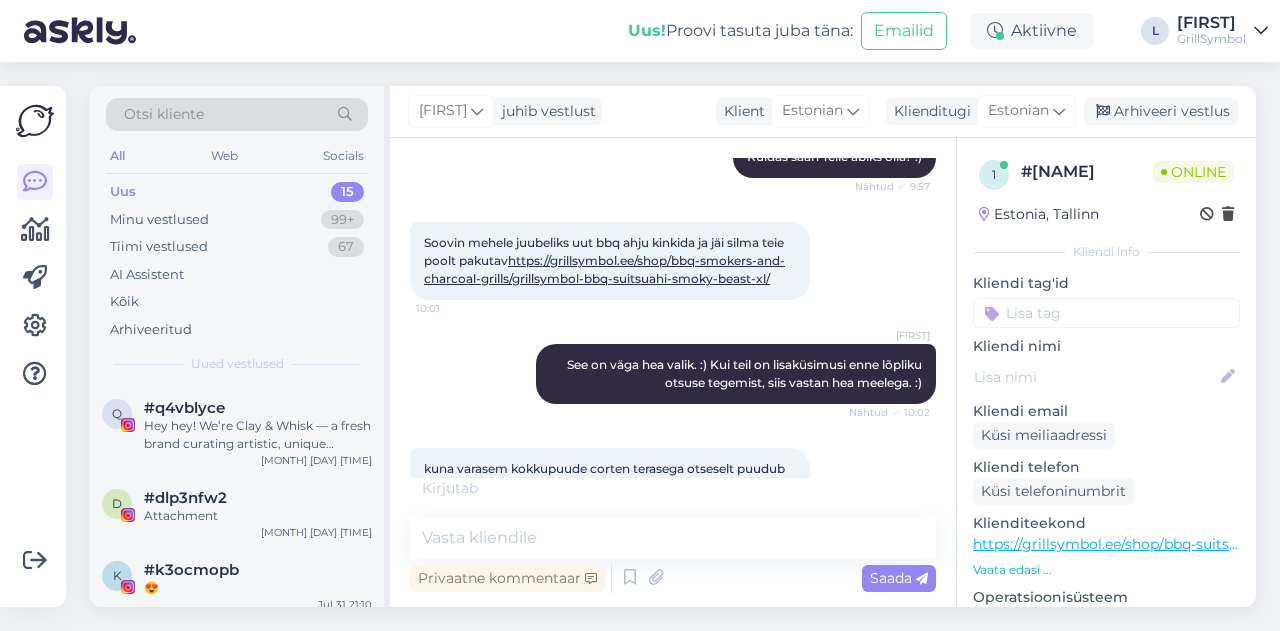 click on "https://grillsymbol.ee/shop/bbq-smokers-and-charcoal-grills/grillsymbol-bbq-suitsuahi-smoky-beast-xl/" at bounding box center [604, 269] 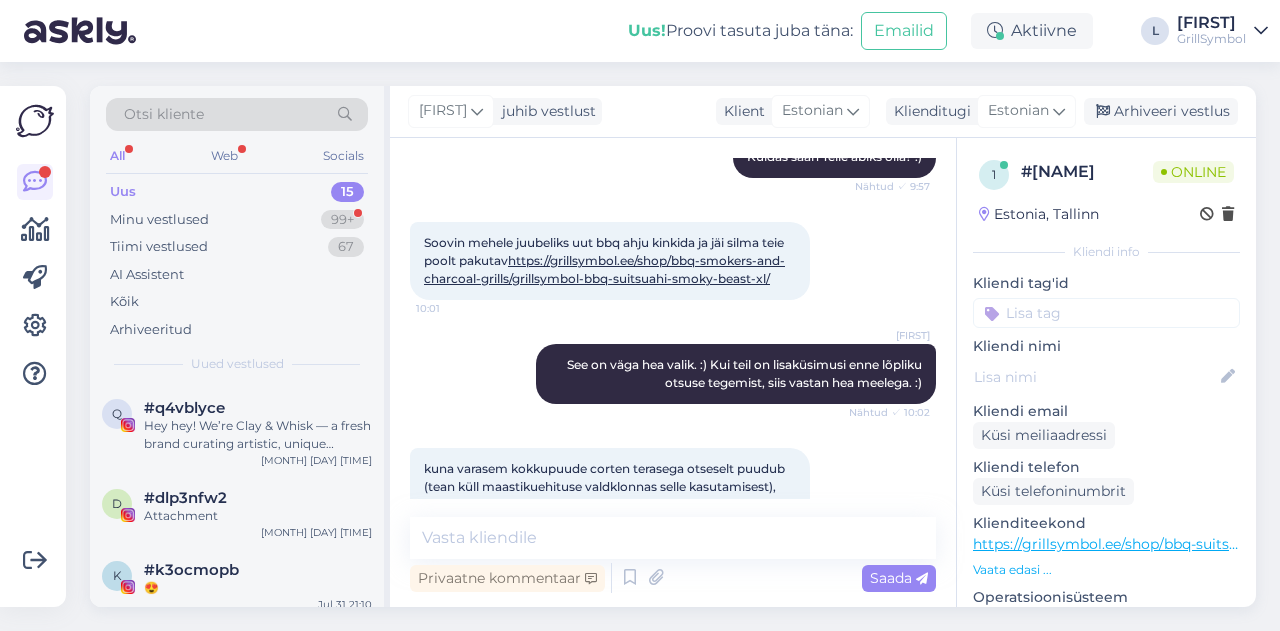 scroll, scrollTop: 646, scrollLeft: 0, axis: vertical 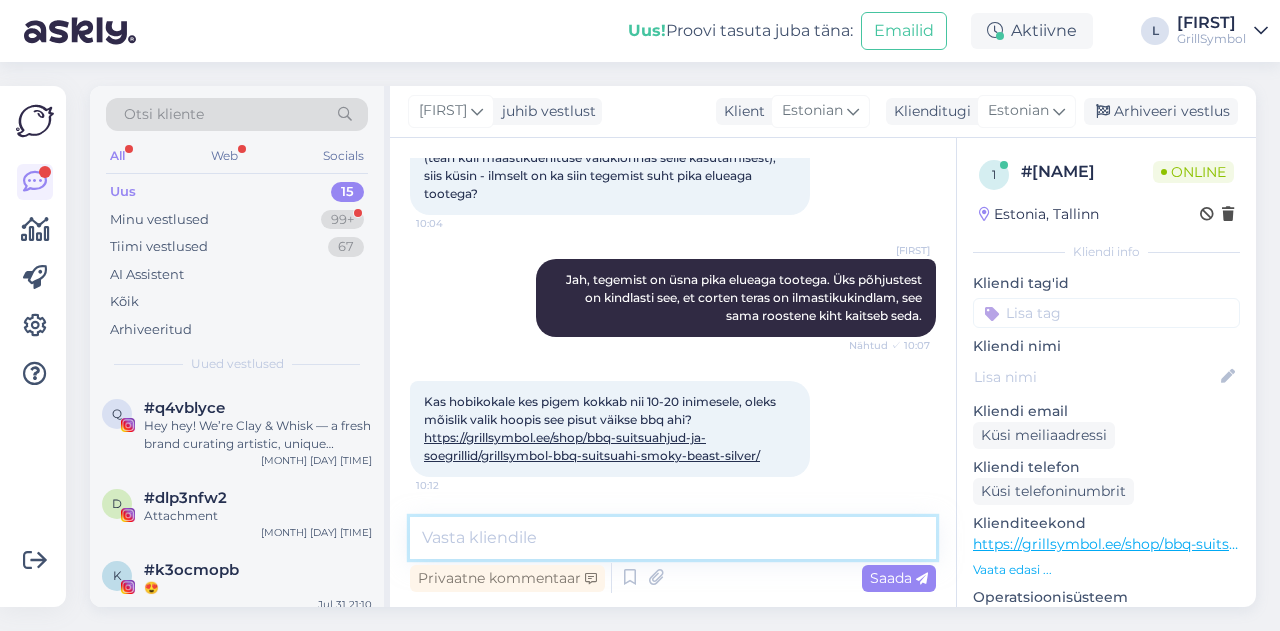 click at bounding box center [673, 538] 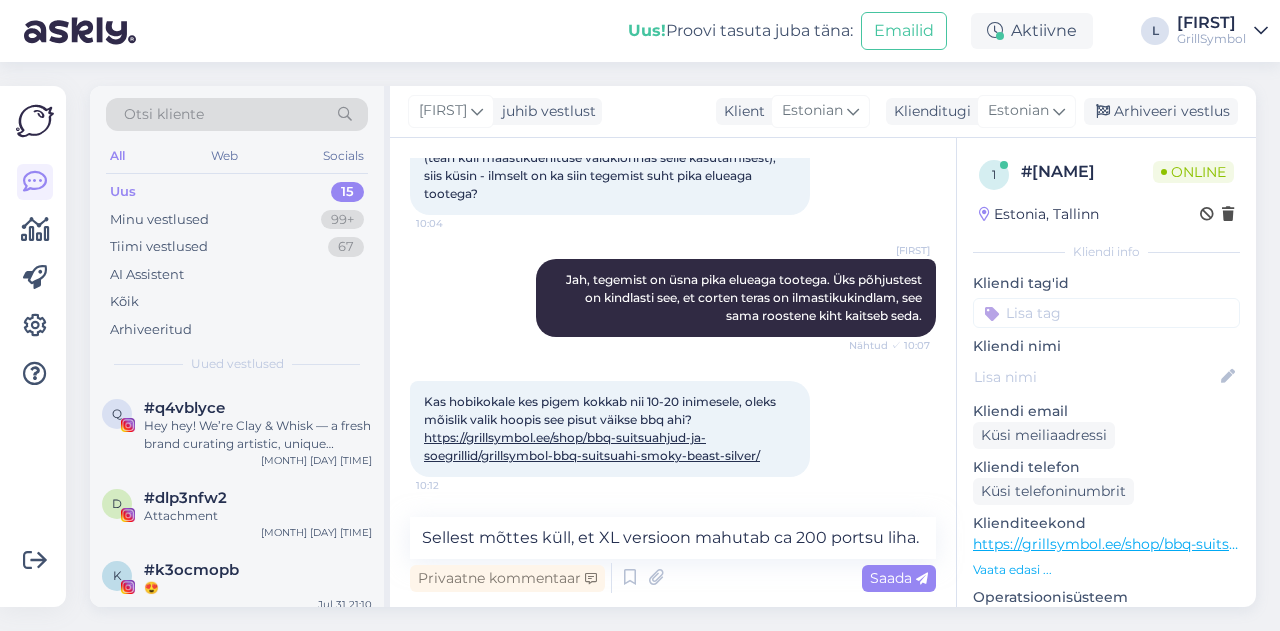 click on "https://grillsymbol.ee/shop/bbq-suitsuahjud-ja-soegrillid/grillsymbol-bbq-suitsuahi-smoky-beast-silver/" at bounding box center (592, 446) 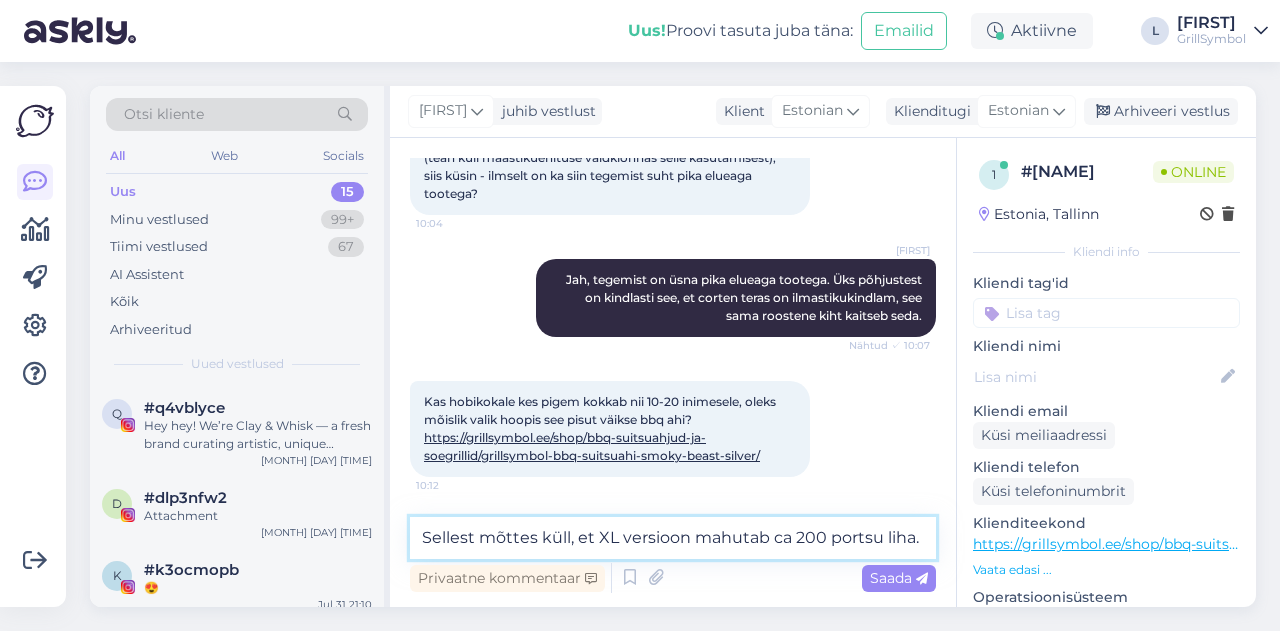 click on "Sellest mõttes küll, et XL versioon mahutab ca 200 portsu liha." at bounding box center (673, 538) 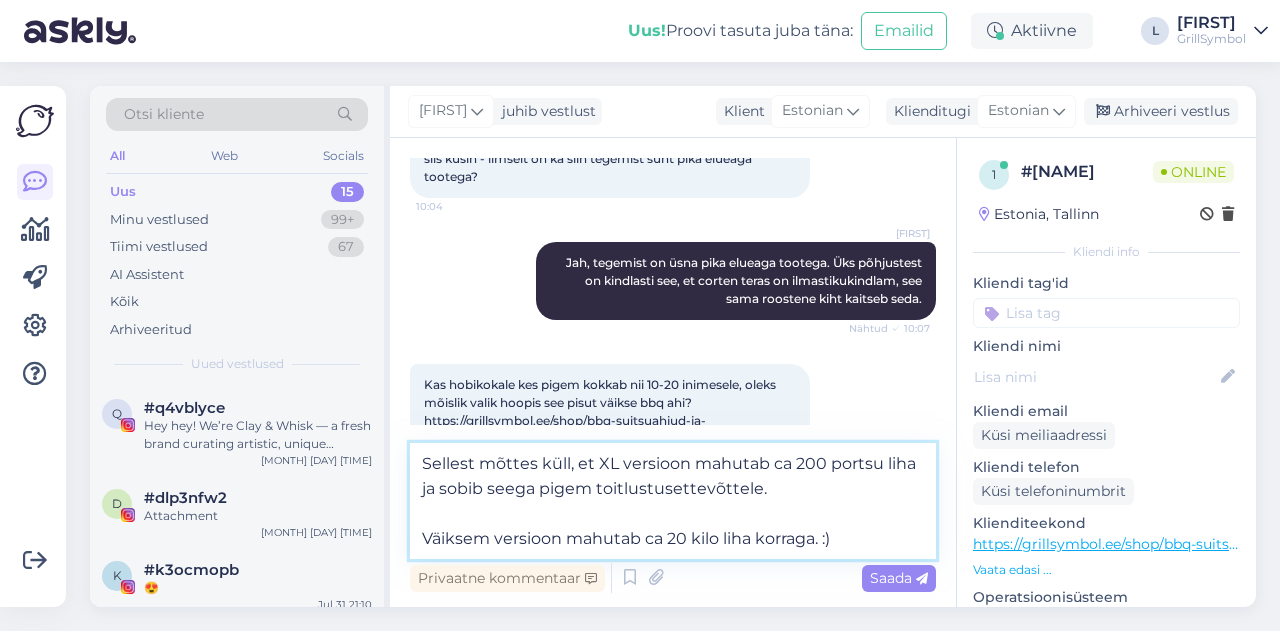 drag, startPoint x: 842, startPoint y: 545, endPoint x: 418, endPoint y: 529, distance: 424.3018 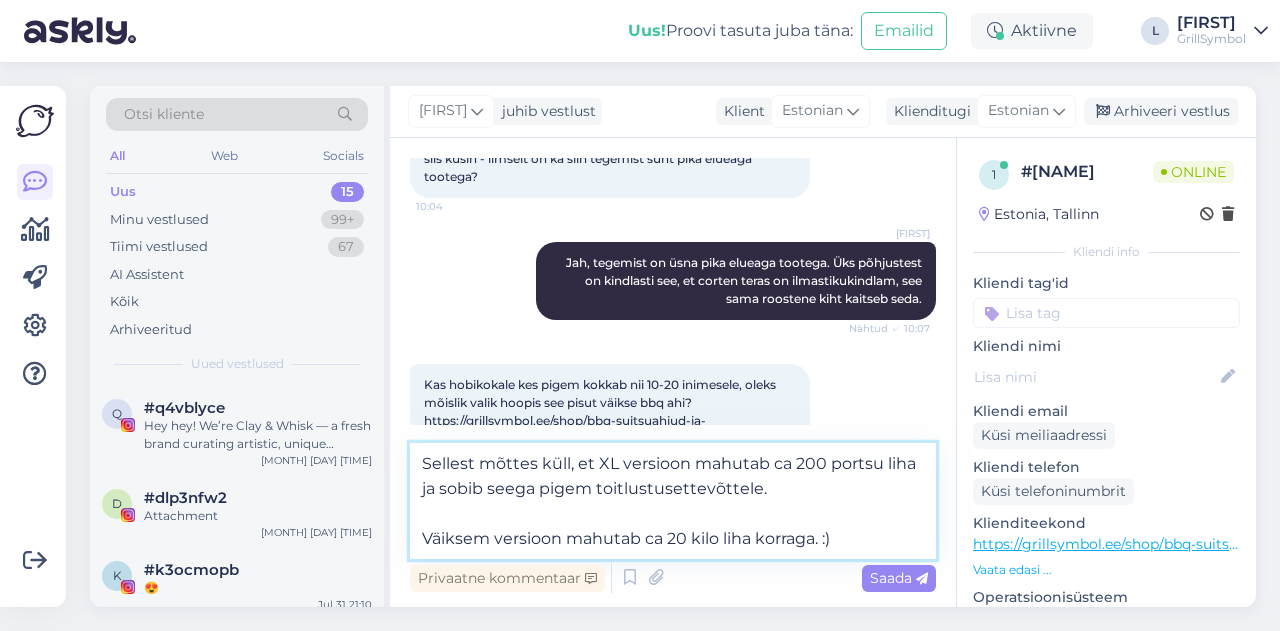 click on "Sellest mõttes küll, et XL versioon mahutab ca 200 portsu liha ja sobib seega pigem toitlustusettevõttele.
Väiksem versioon mahutab ca 20 kilo liha korraga. :)" at bounding box center [673, 501] 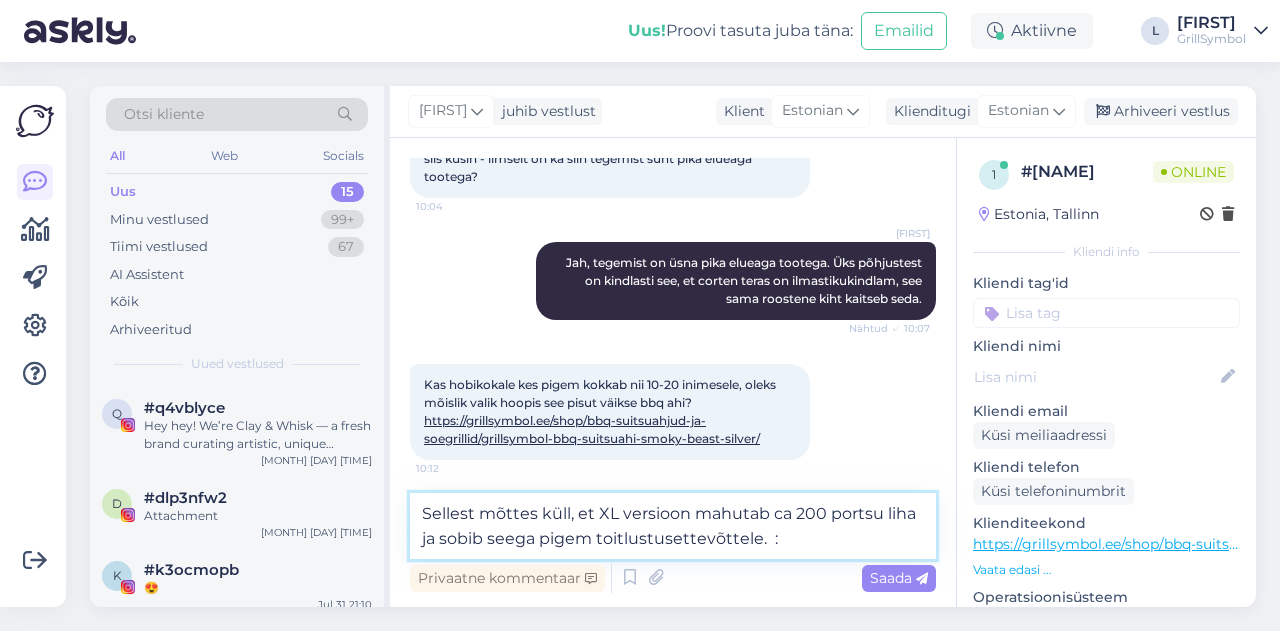 type on "Sellest mõttes küll, et XL versioon mahutab ca 200 portsu liha ja sobib seega pigem toitlustusettevõttele.  :)" 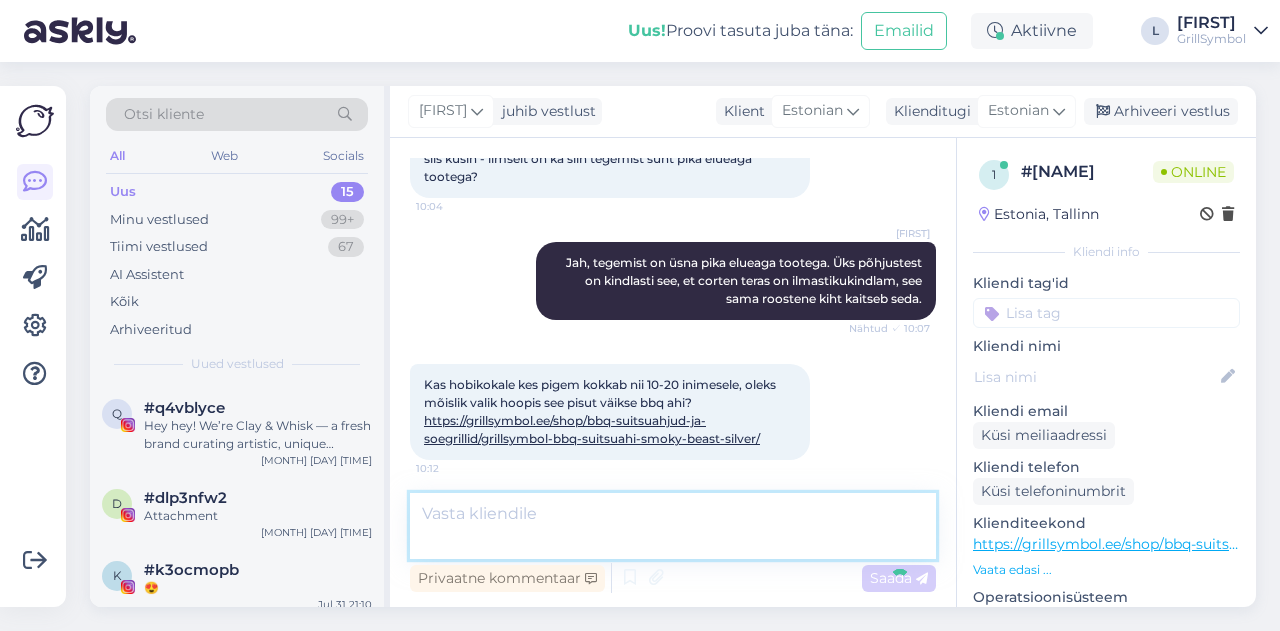scroll, scrollTop: 750, scrollLeft: 0, axis: vertical 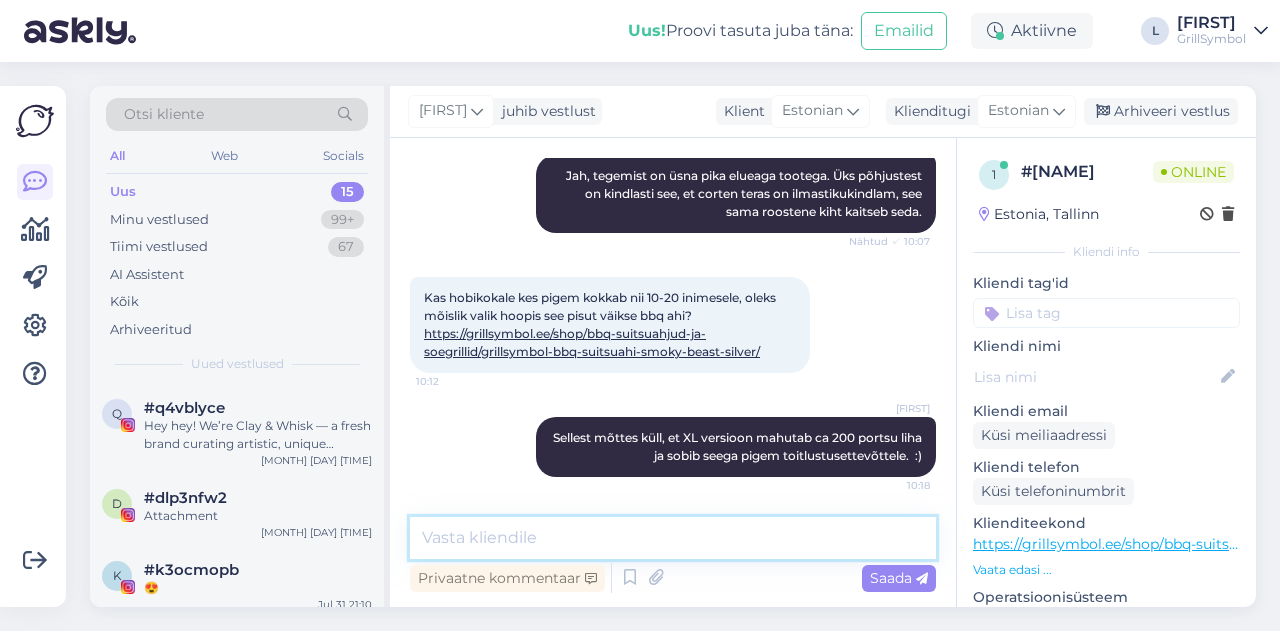 click at bounding box center [673, 538] 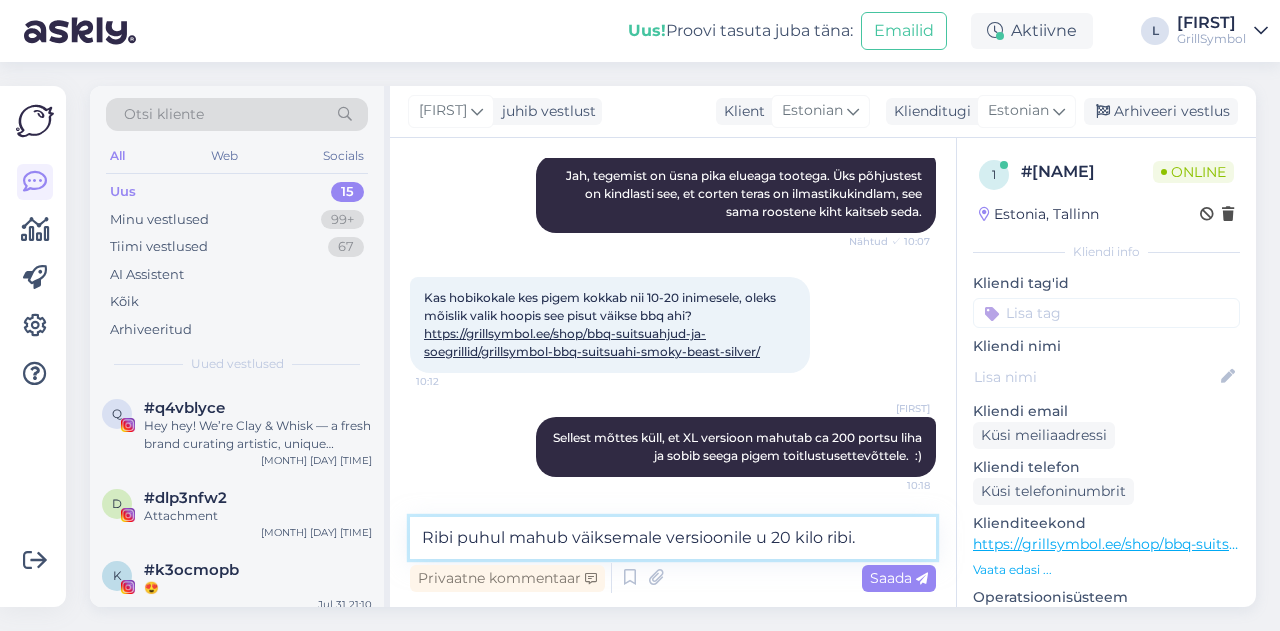 type on "Ribi puhul mahub väiksemale versioonile u 20 kilo ribi." 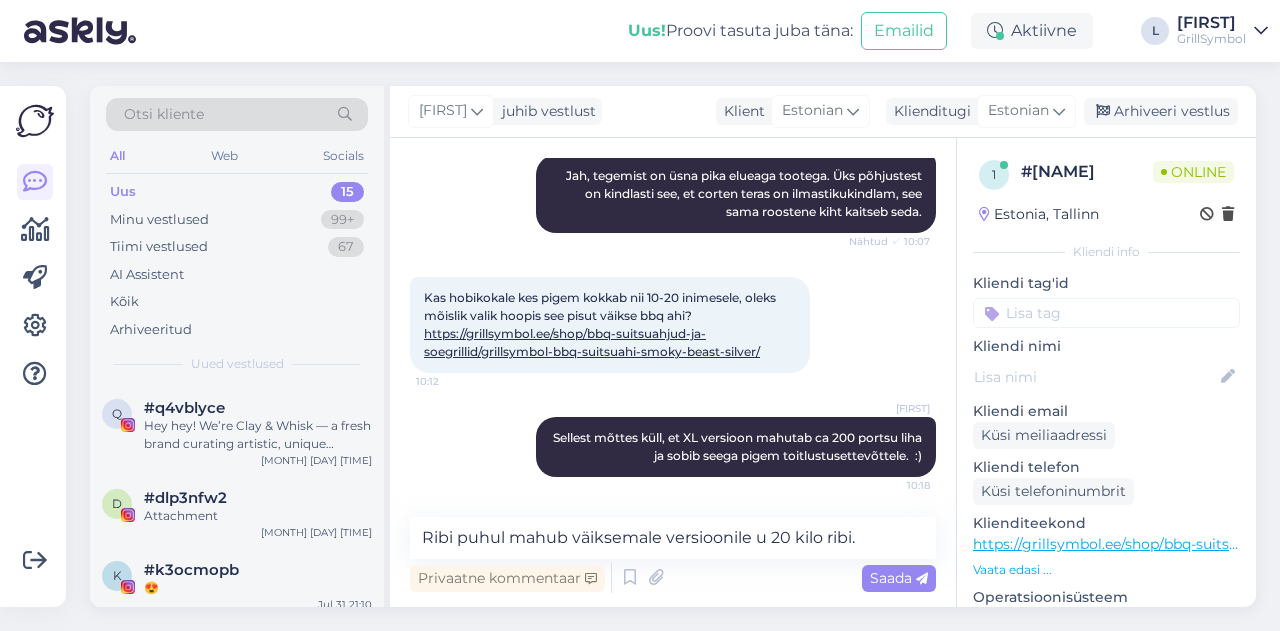 click on "Privaatne kommentaar Saada" at bounding box center (673, 578) 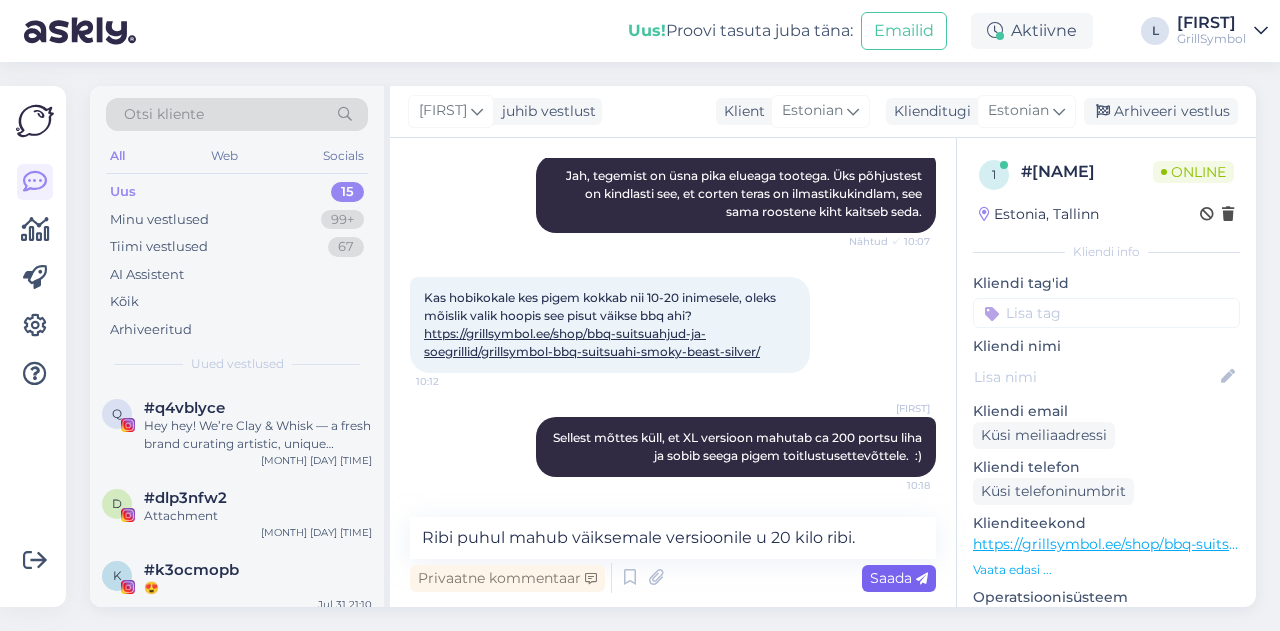 click on "Saada" at bounding box center (899, 578) 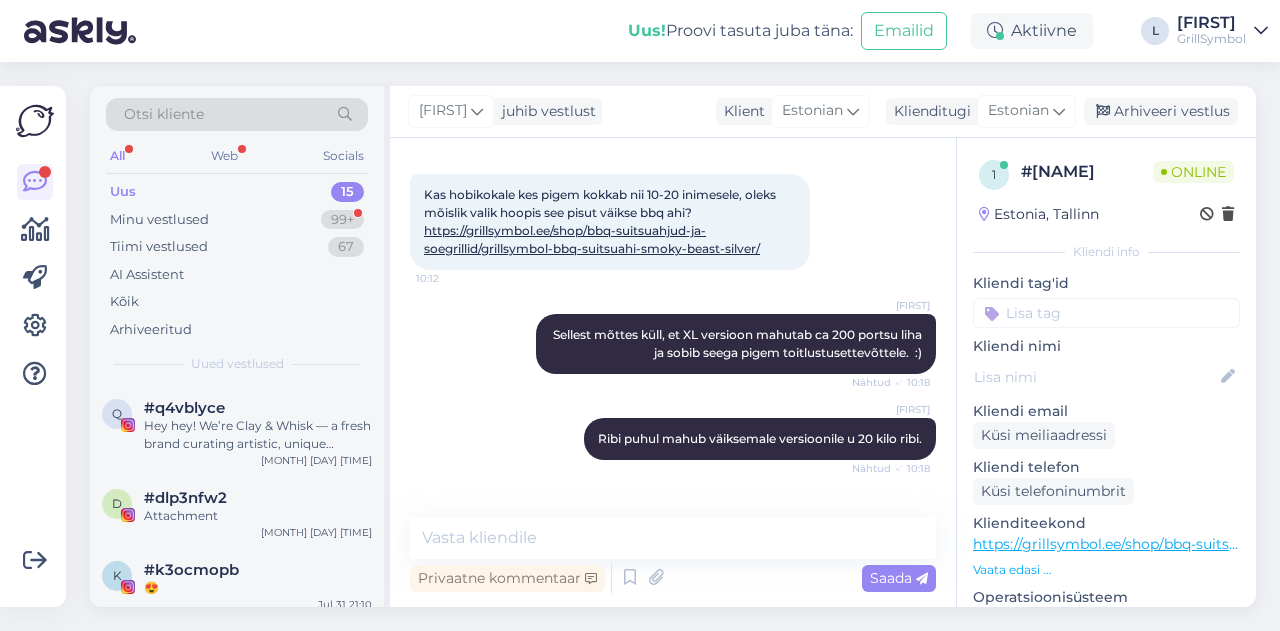 scroll, scrollTop: 940, scrollLeft: 0, axis: vertical 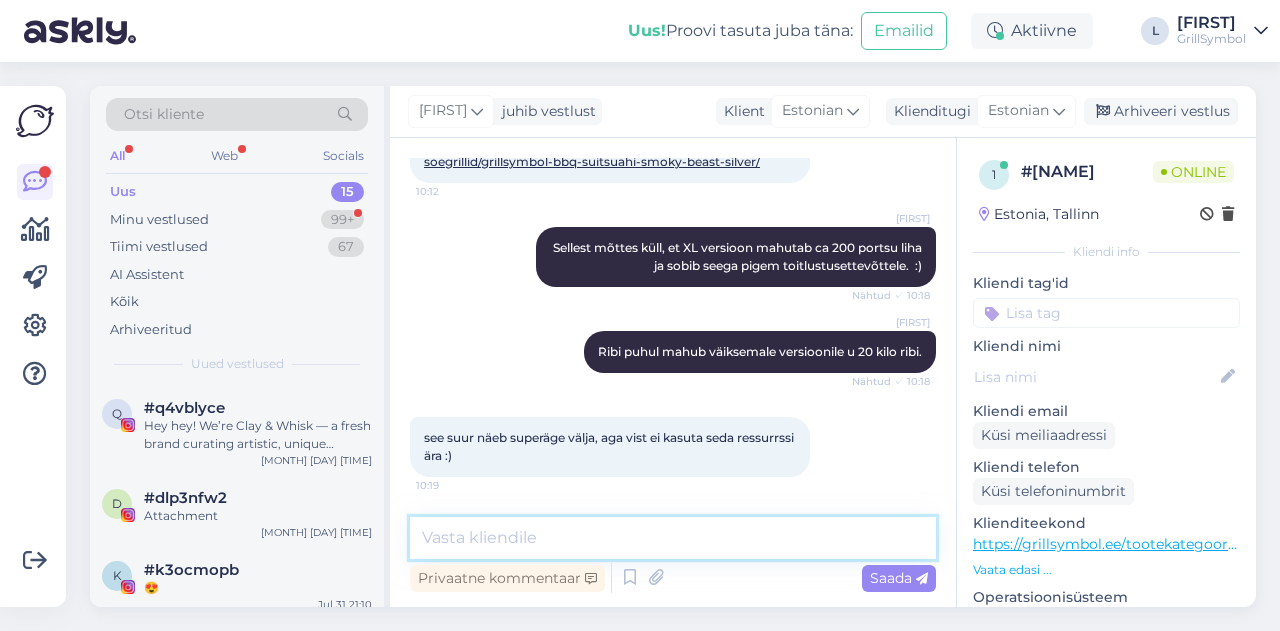 click at bounding box center [673, 538] 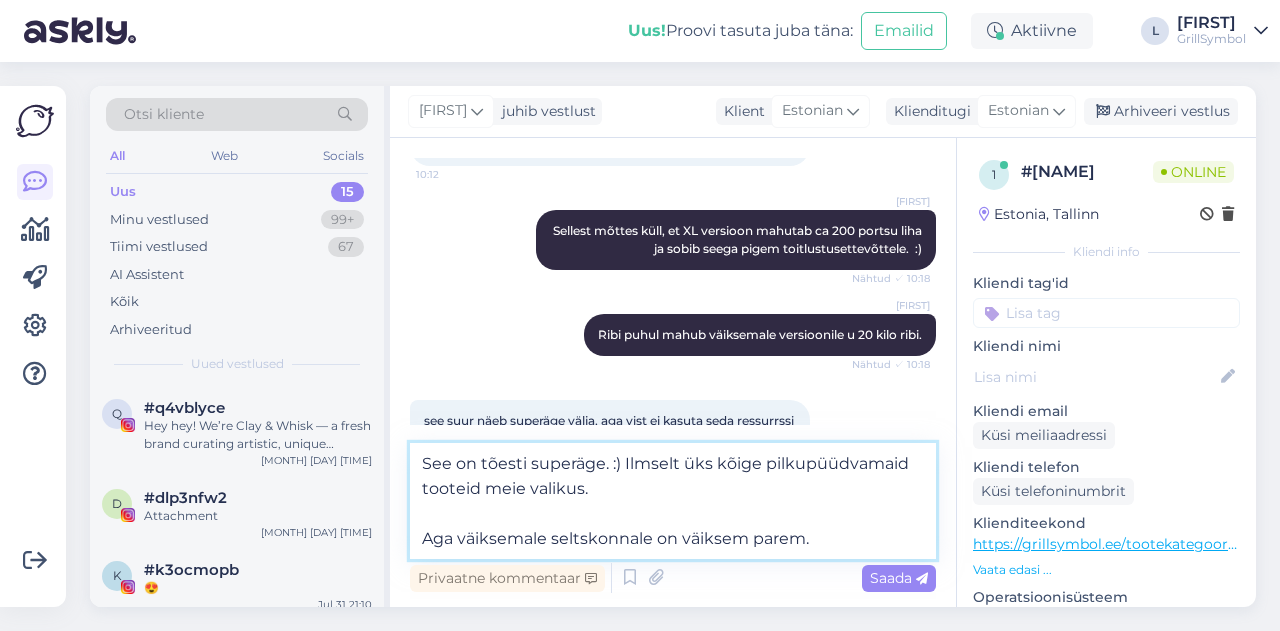 type on "See on tõesti superäge. :) Ilmselt üks kõige pilkupüüdvamaid tooteid meie valikus.
Aga väiksemale seltskonnale on väiksem parem." 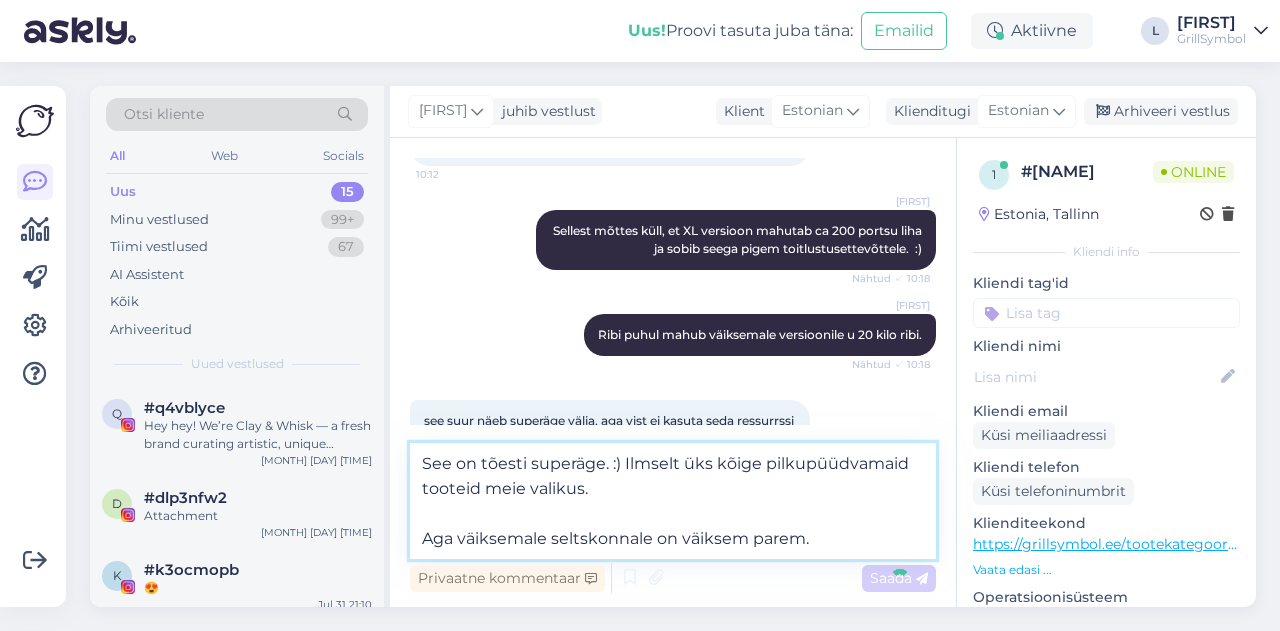 type 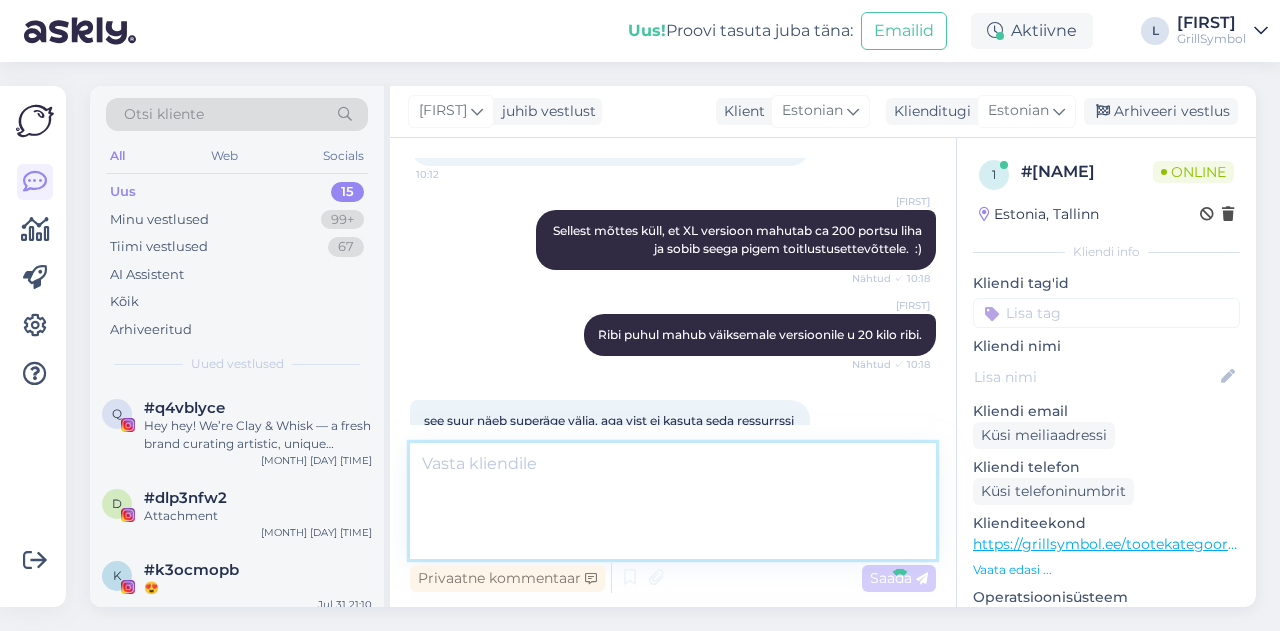 scroll, scrollTop: 1080, scrollLeft: 0, axis: vertical 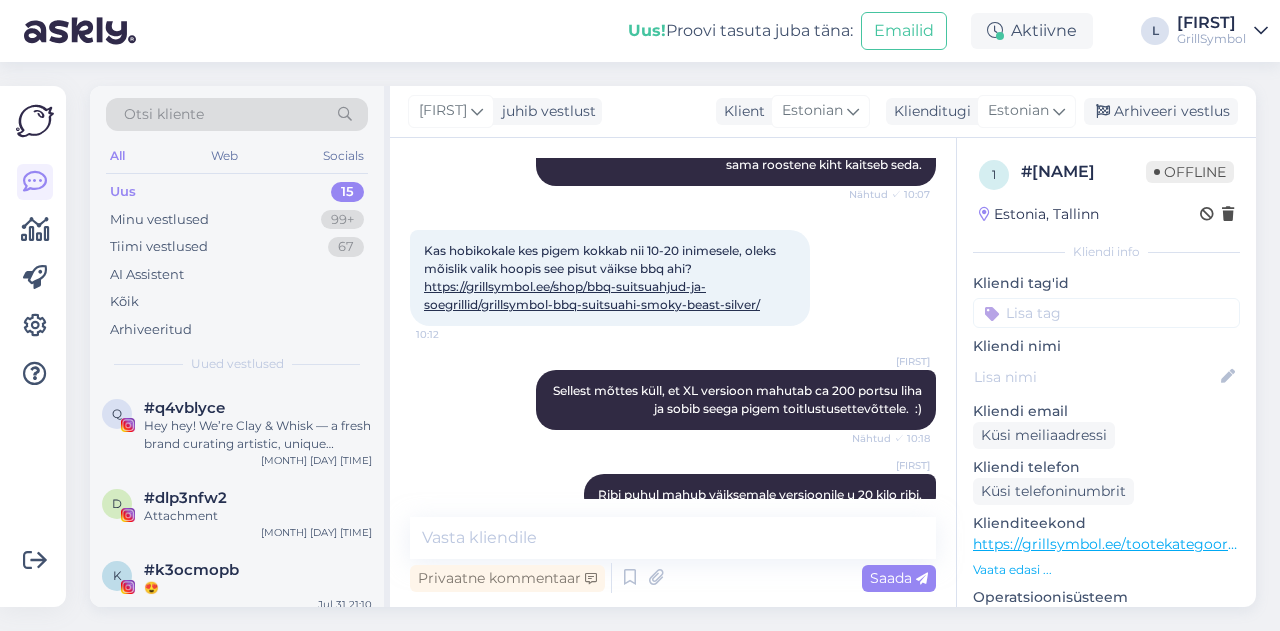 click on "https://grillsymbol.ee/shop/bbq-suitsuahjud-ja-soegrillid/grillsymbol-bbq-suitsuahi-smoky-beast-silver/" at bounding box center (592, 295) 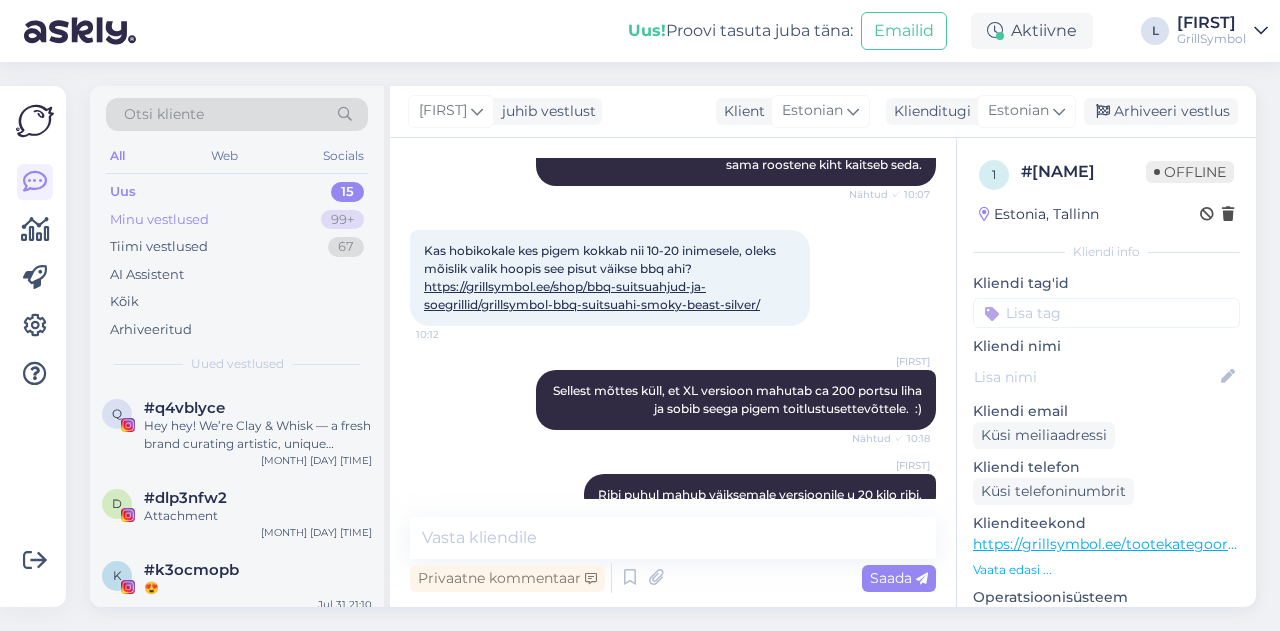 click on "Minu vestlused" at bounding box center (159, 220) 